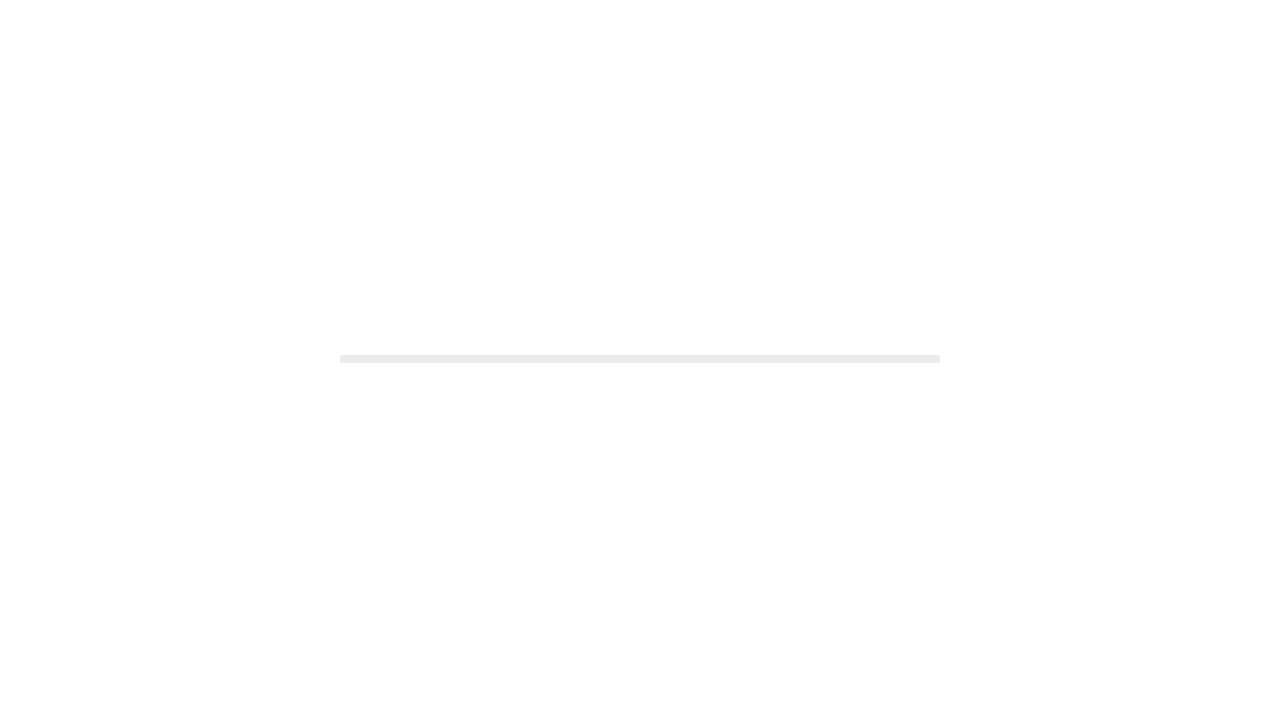 scroll, scrollTop: 0, scrollLeft: 0, axis: both 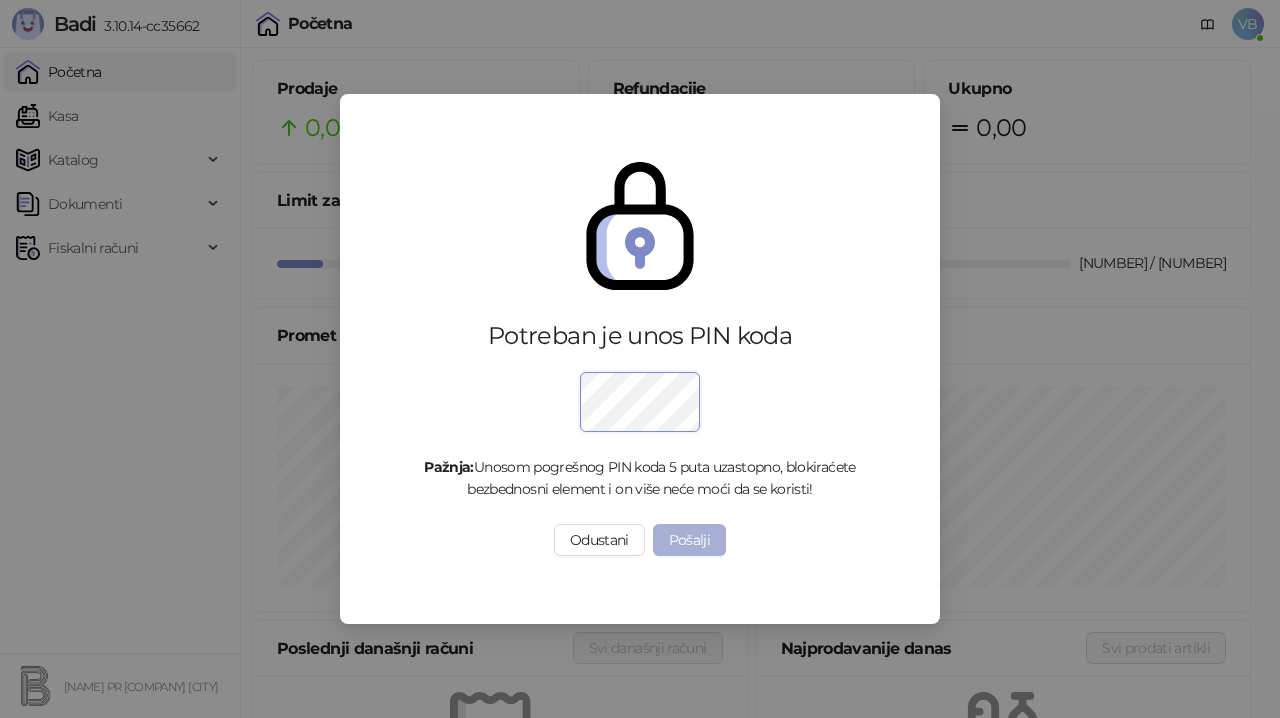 click on "Pošalji" at bounding box center (690, 540) 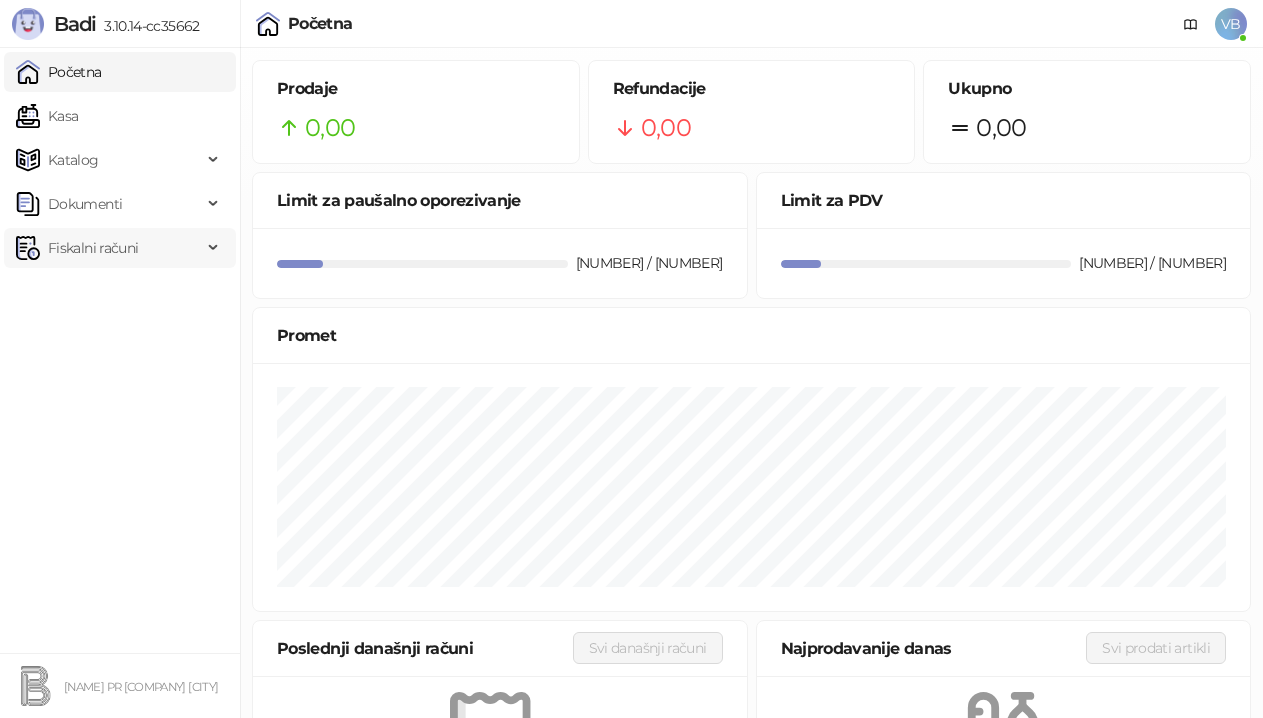 click on "Fiskalni računi" at bounding box center [93, 248] 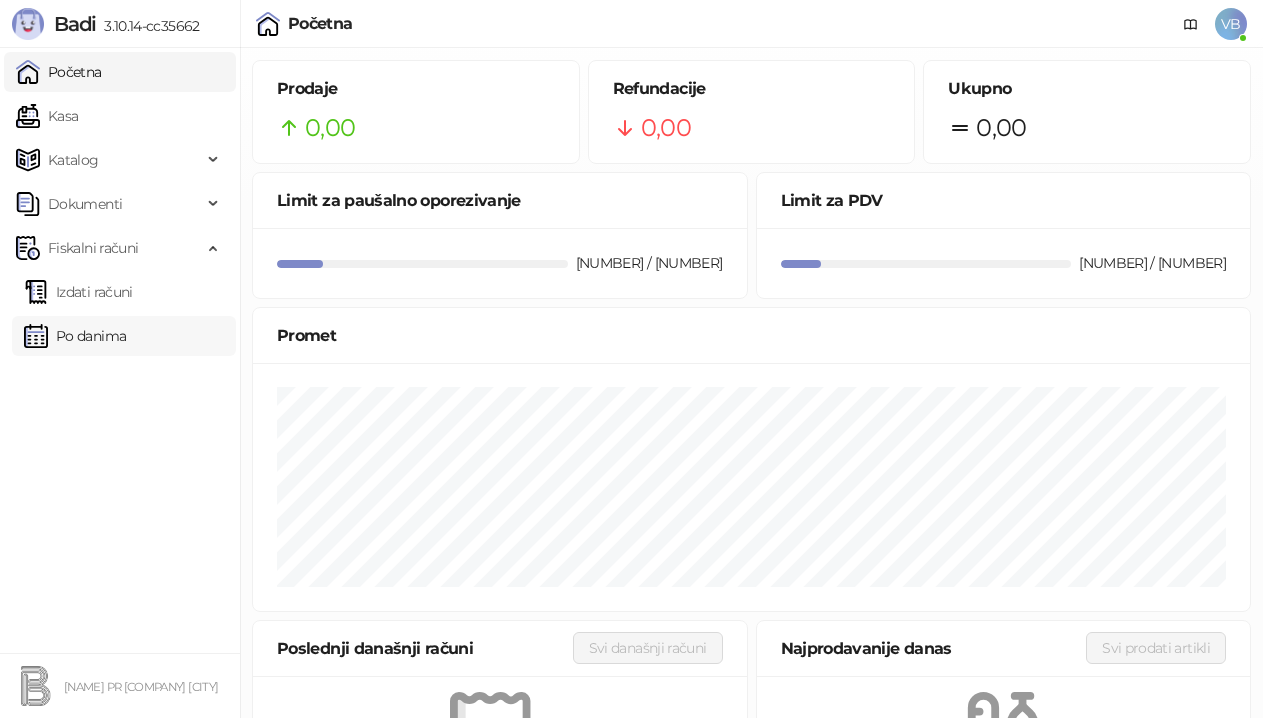 click on "Po danima" at bounding box center [75, 336] 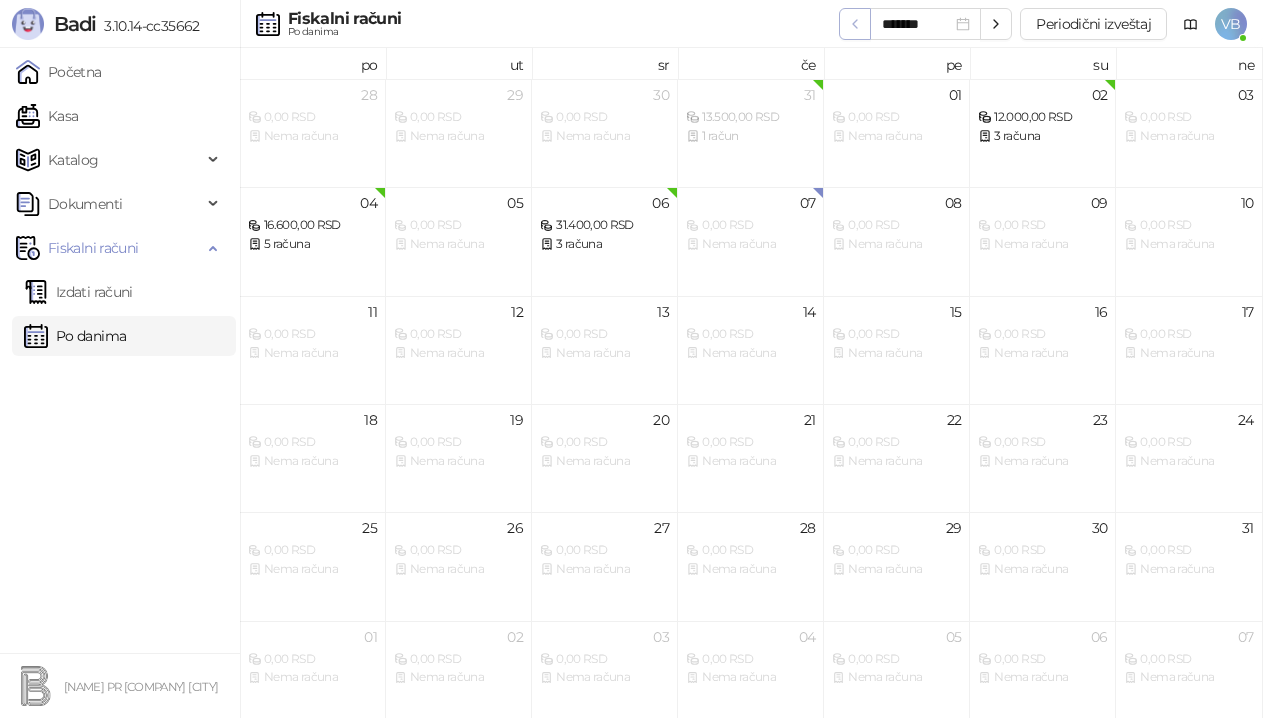 click 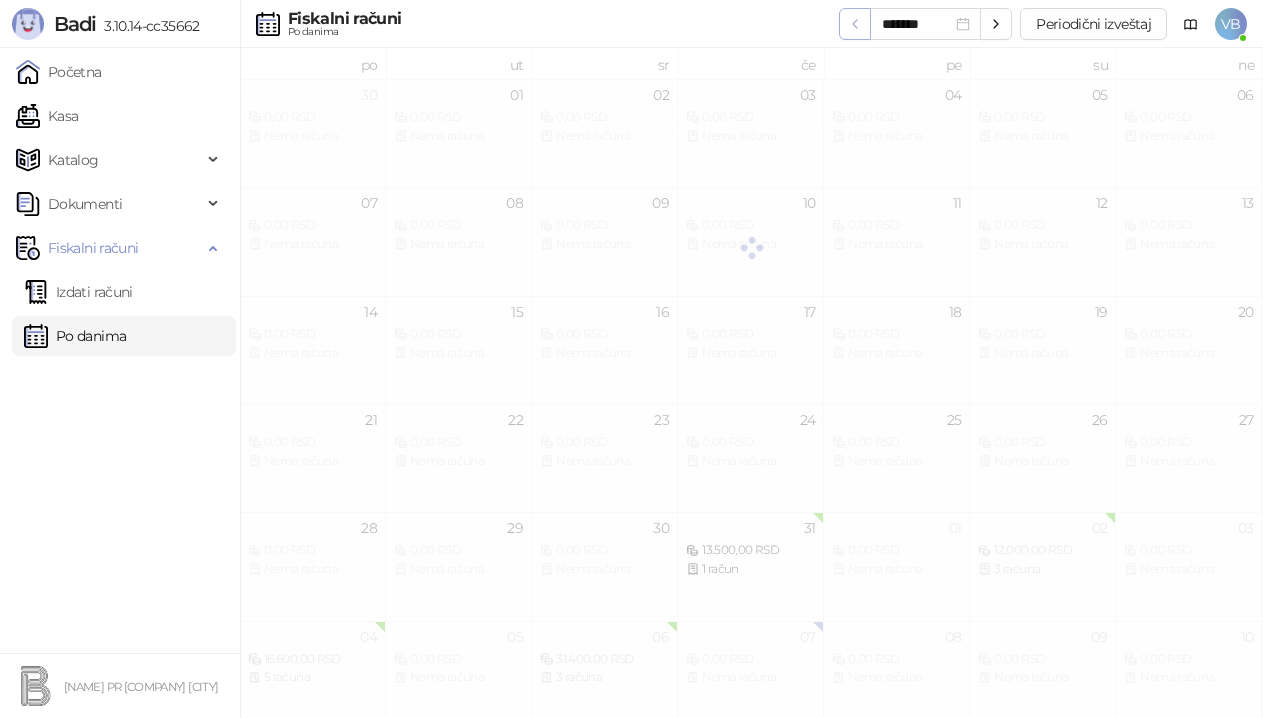 click 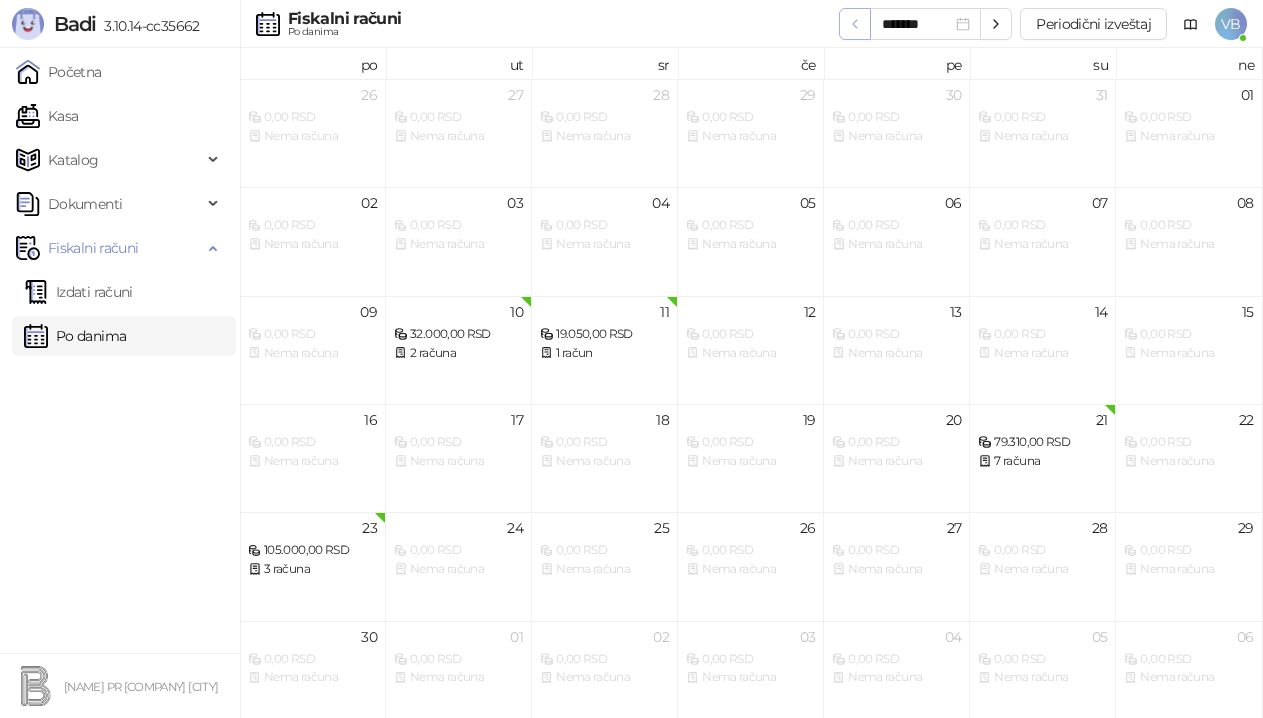 click 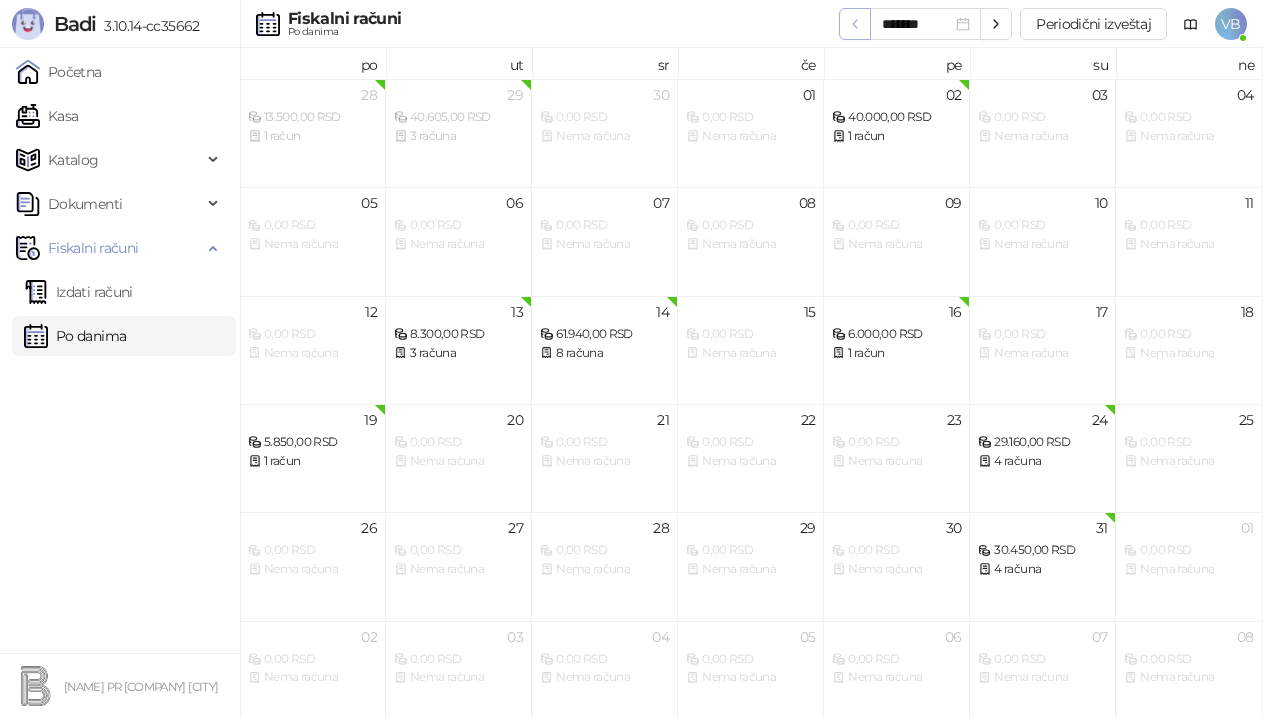 click 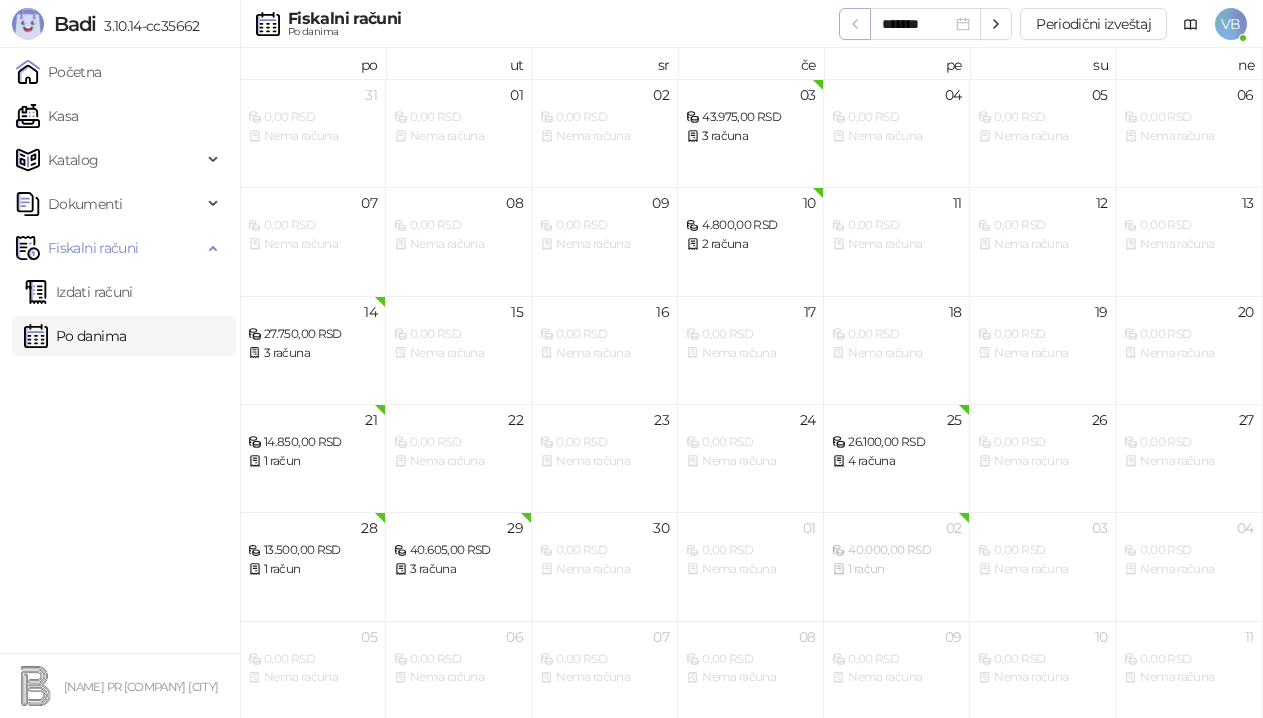 click 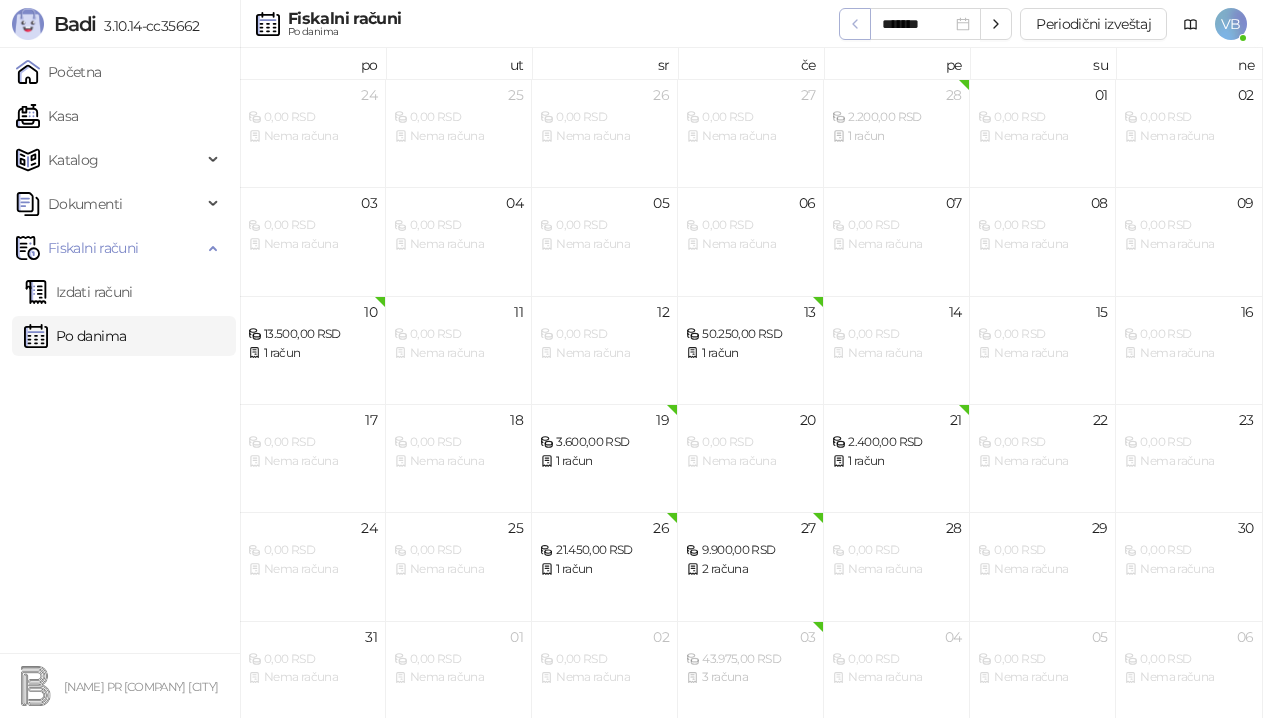 click 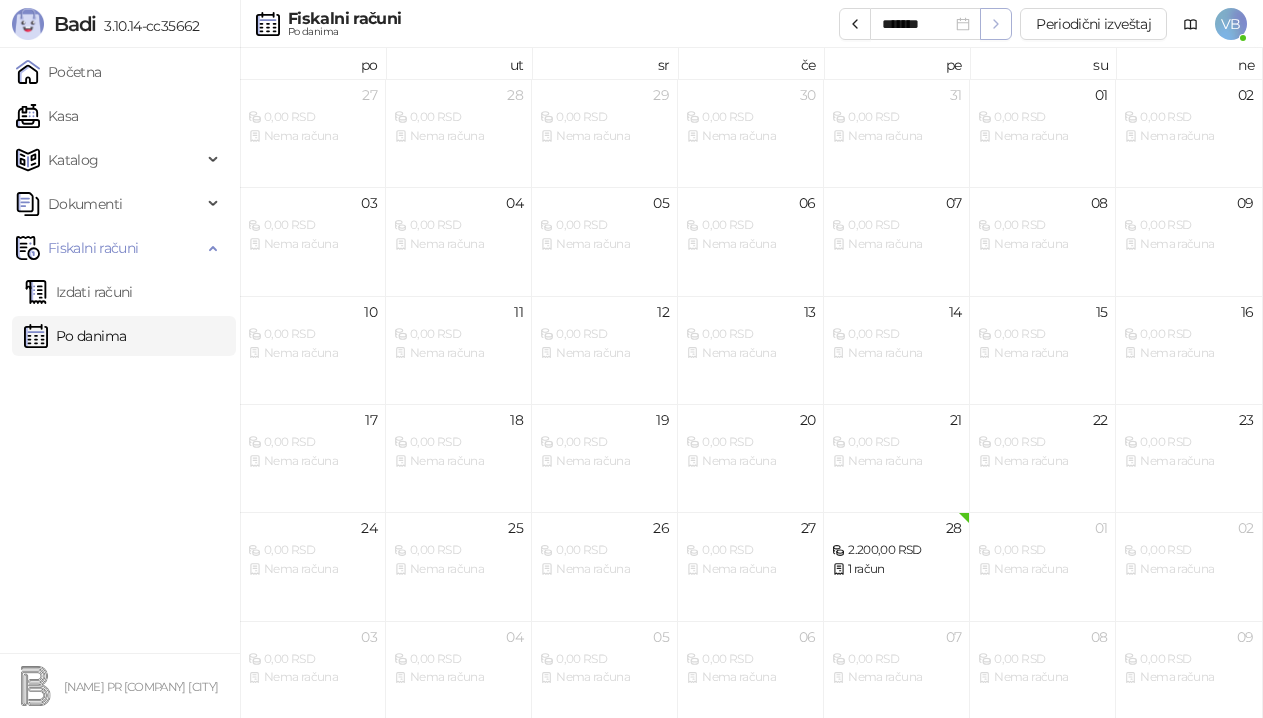 click 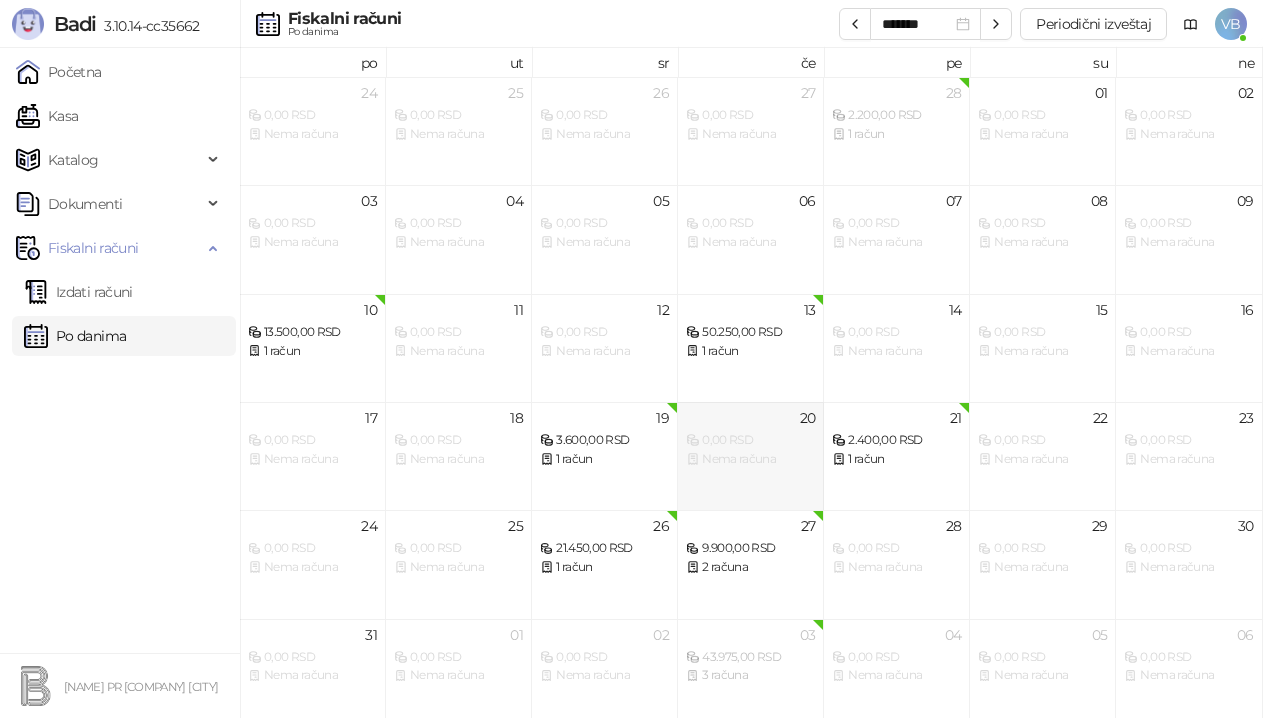 scroll, scrollTop: 0, scrollLeft: 0, axis: both 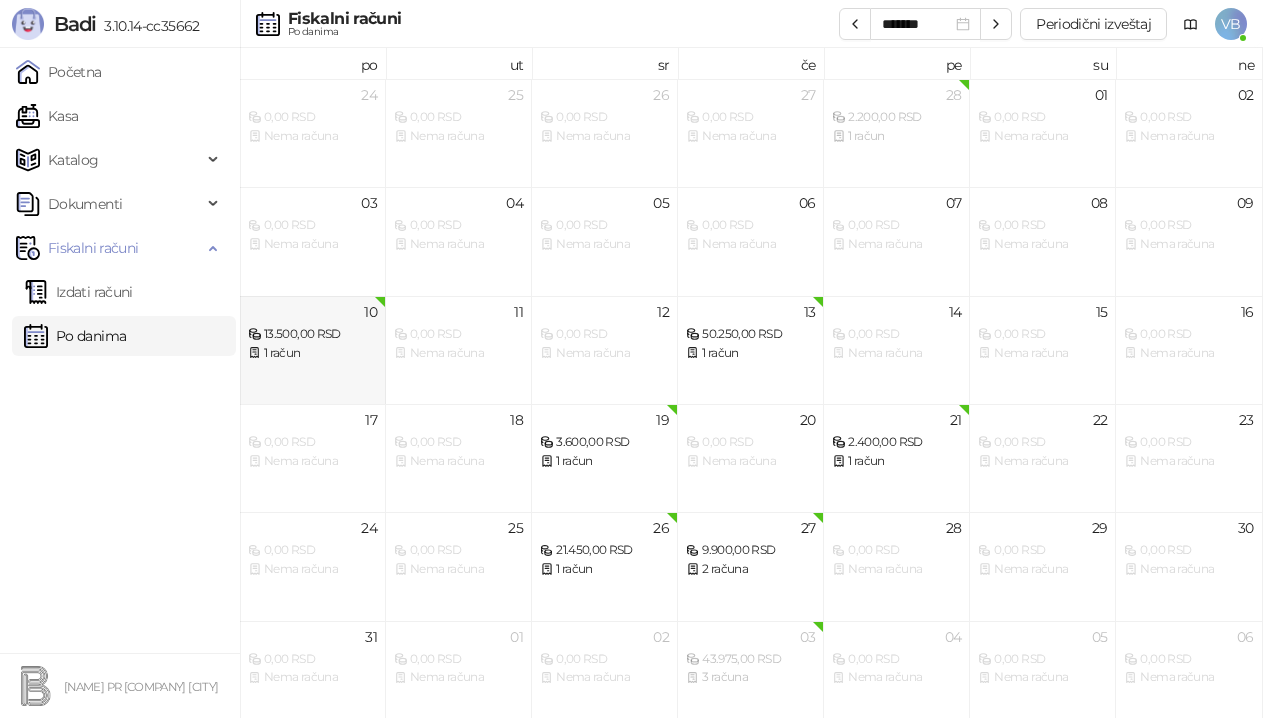 click on "1 račun" at bounding box center [312, 353] 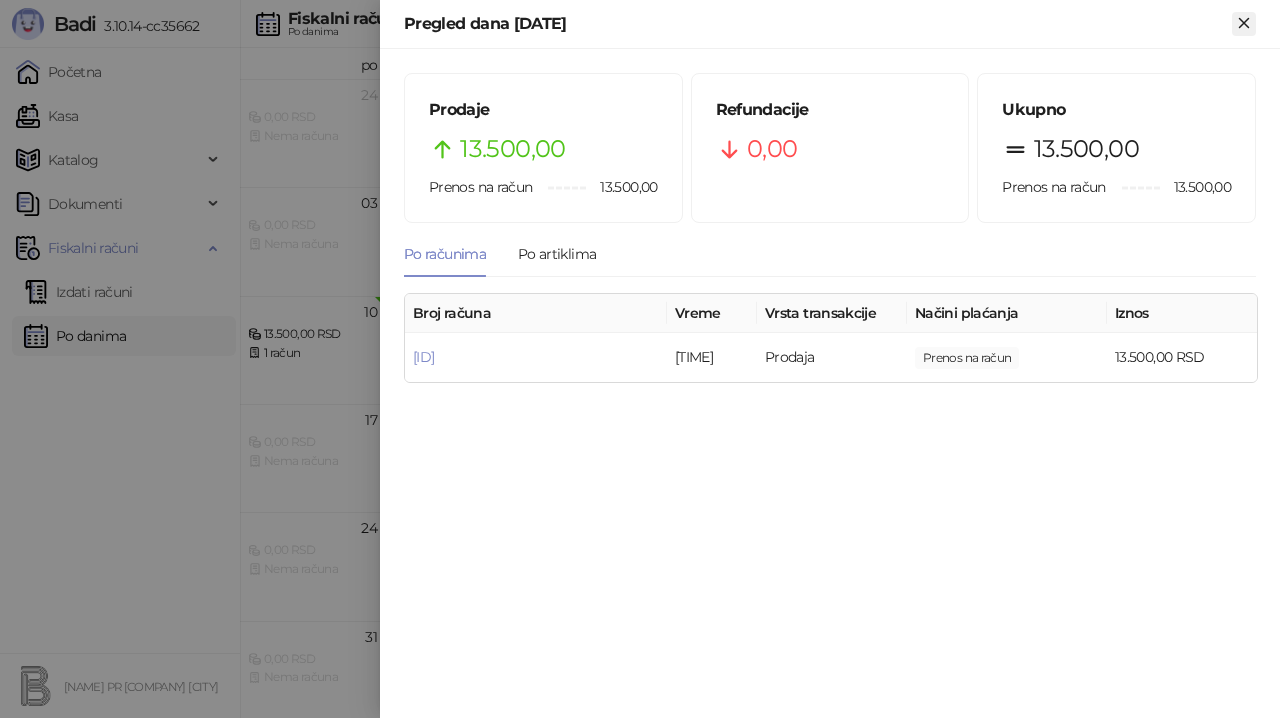 click 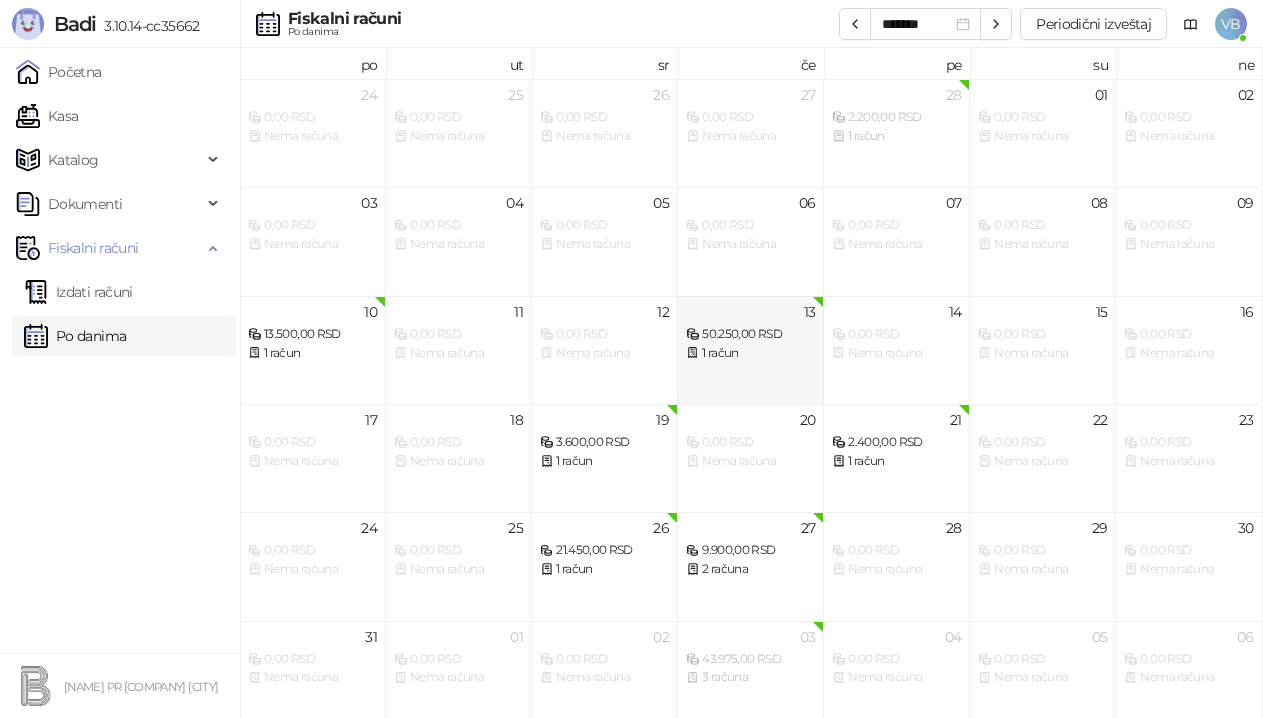 click on "13   50.250,00 RSD   1 račun" at bounding box center (751, 350) 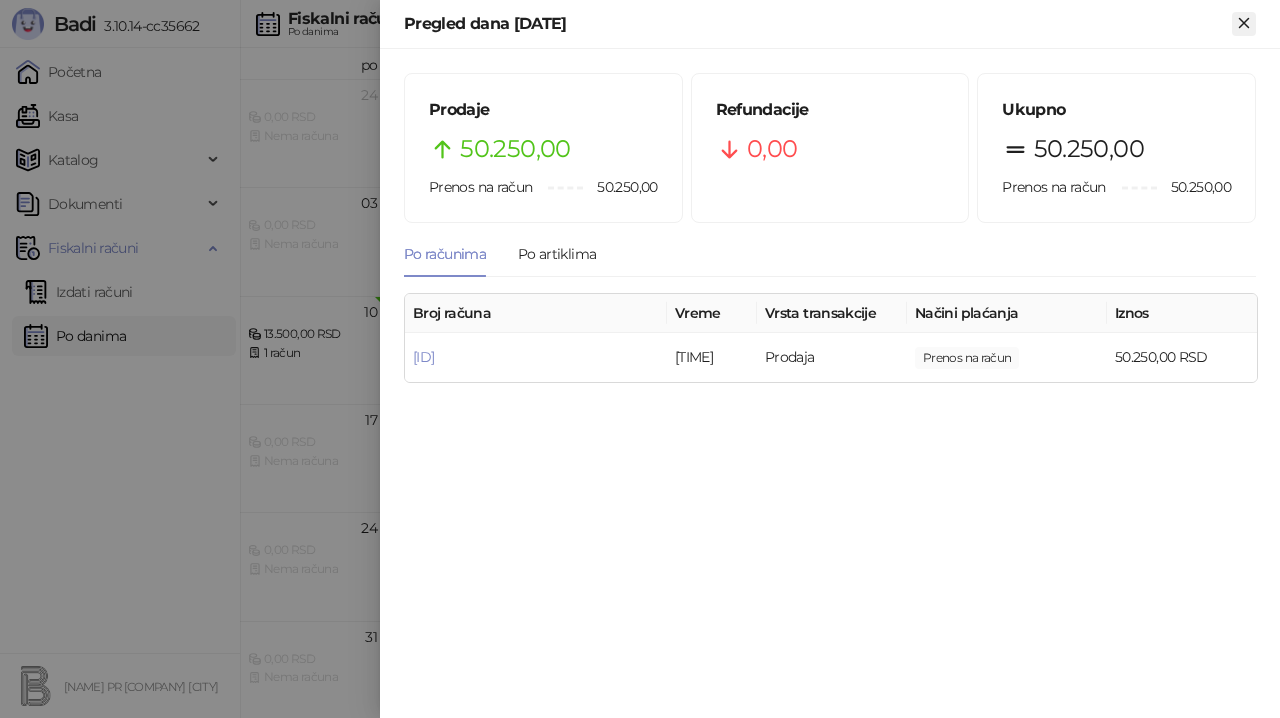 click 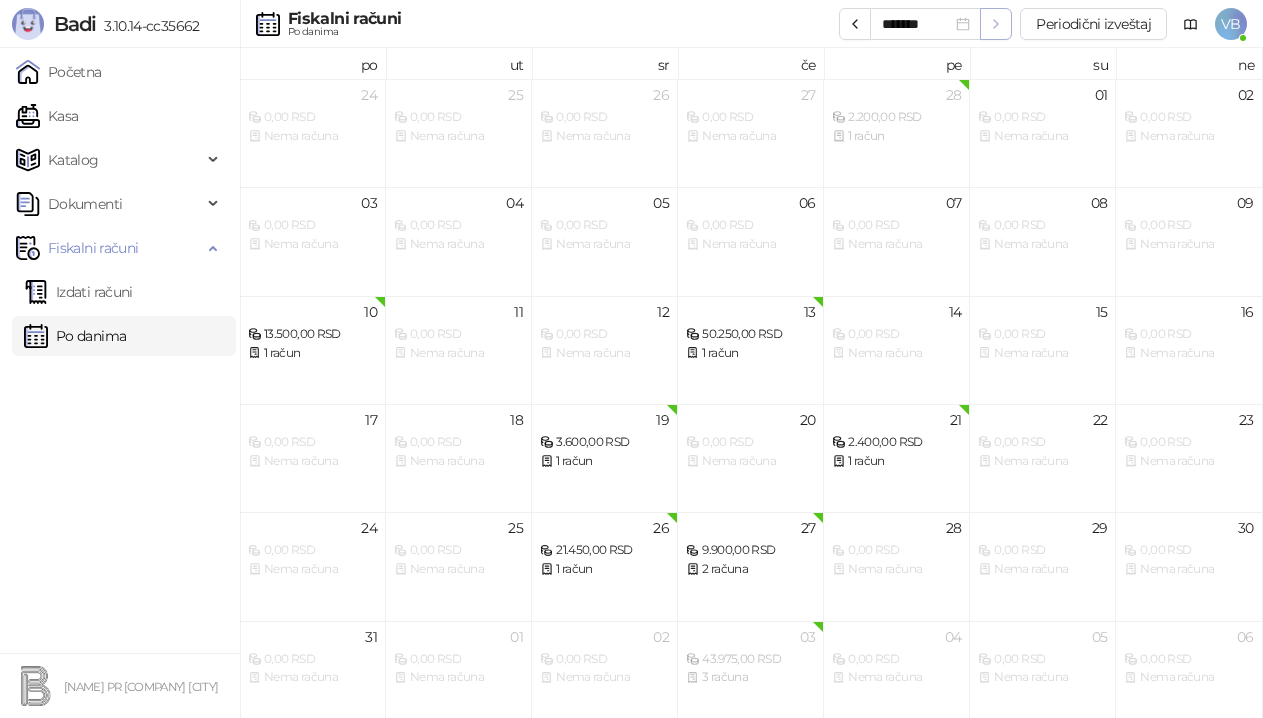 click 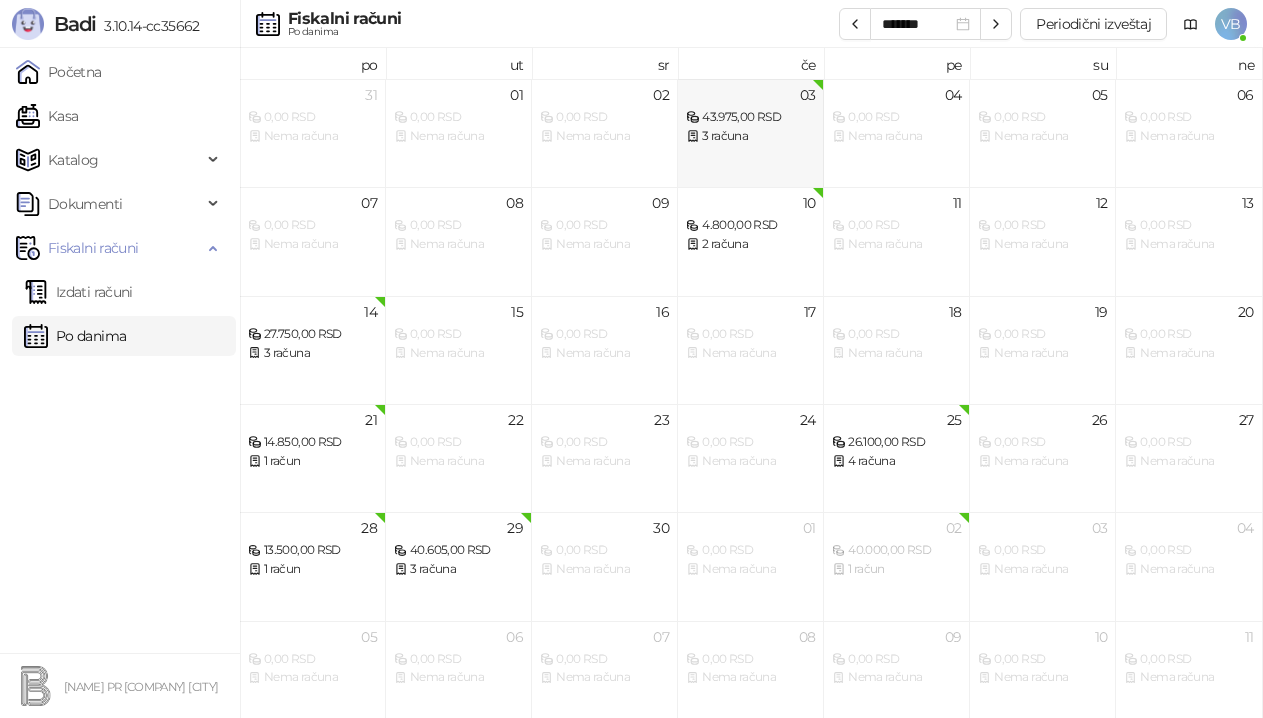 click on "03   43.975,00 RSD   3 računa" at bounding box center [751, 133] 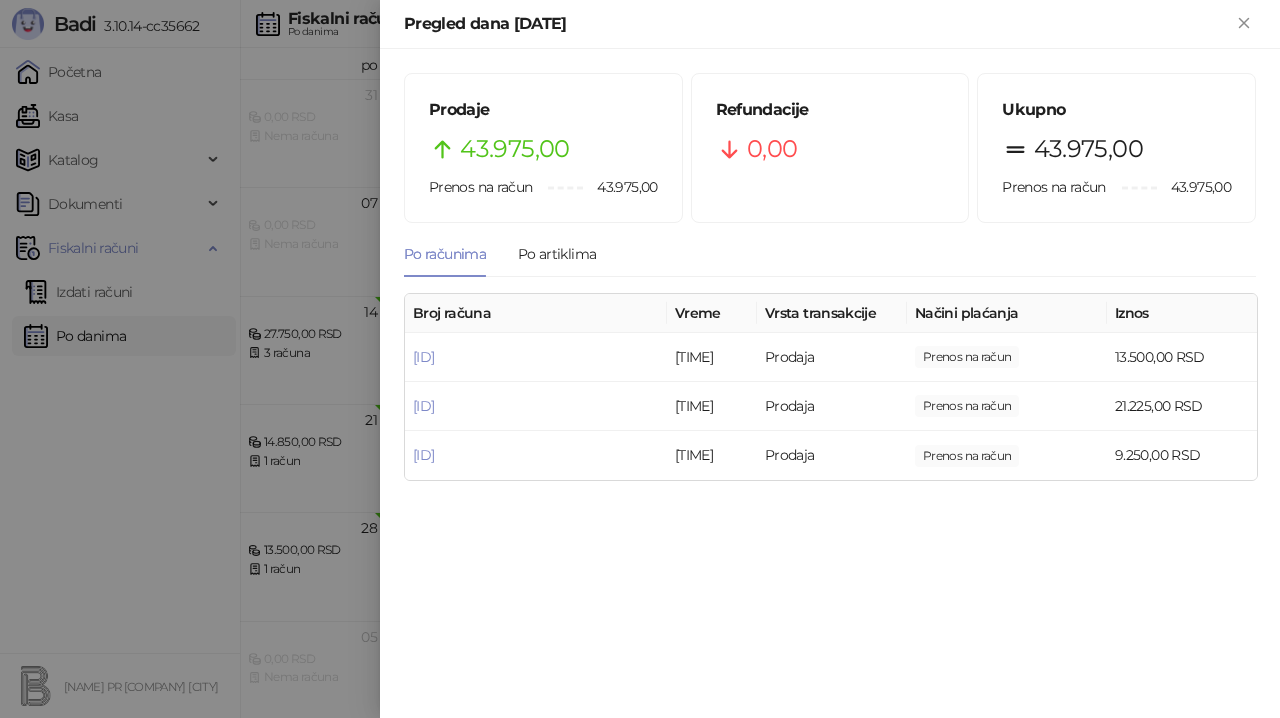 click on "Pregled dana [DATE]" at bounding box center (830, 24) 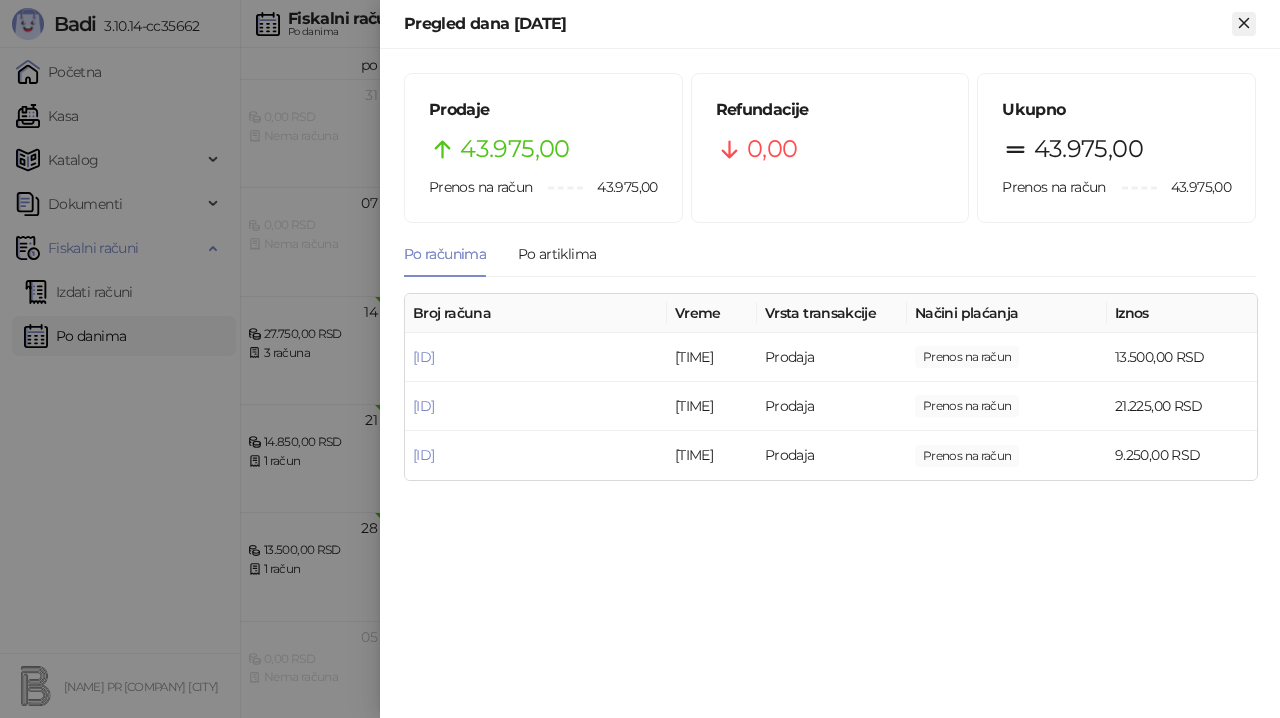 click 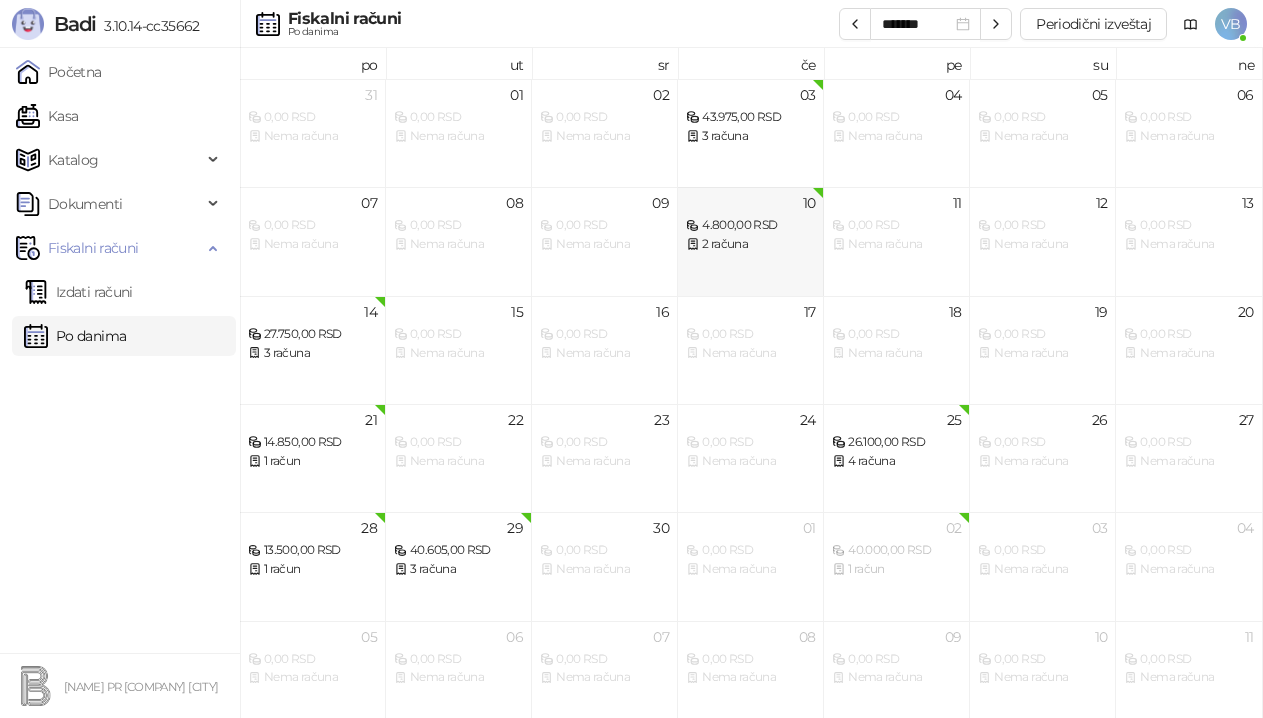 click on "10   4.800,00 RSD   2 računa" at bounding box center [751, 241] 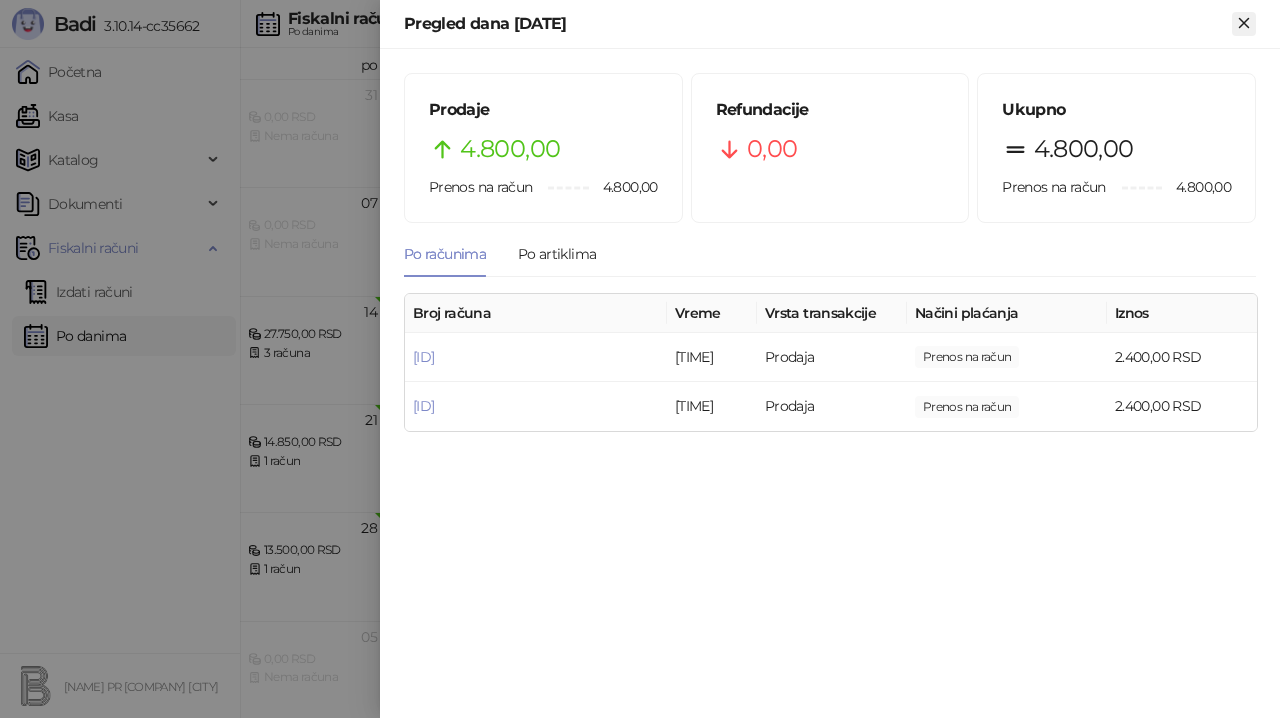 click 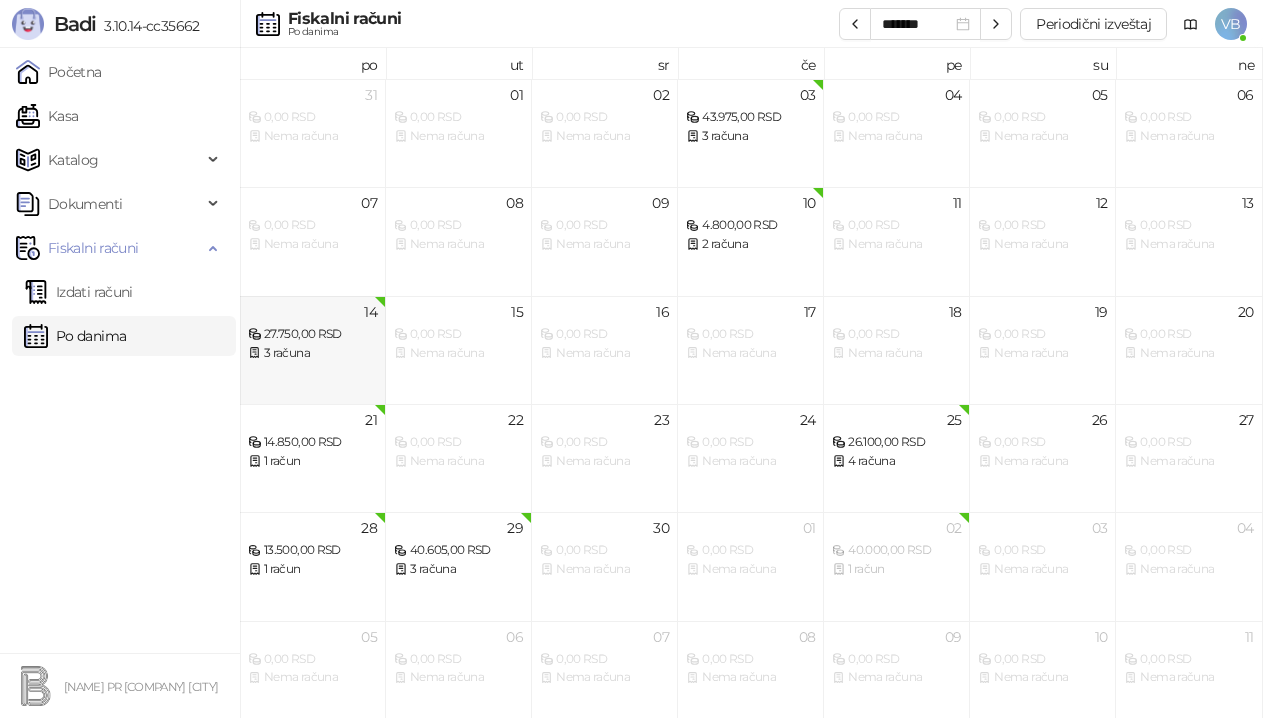 click on "14   27.750,00 RSD   3 računa" at bounding box center [313, 350] 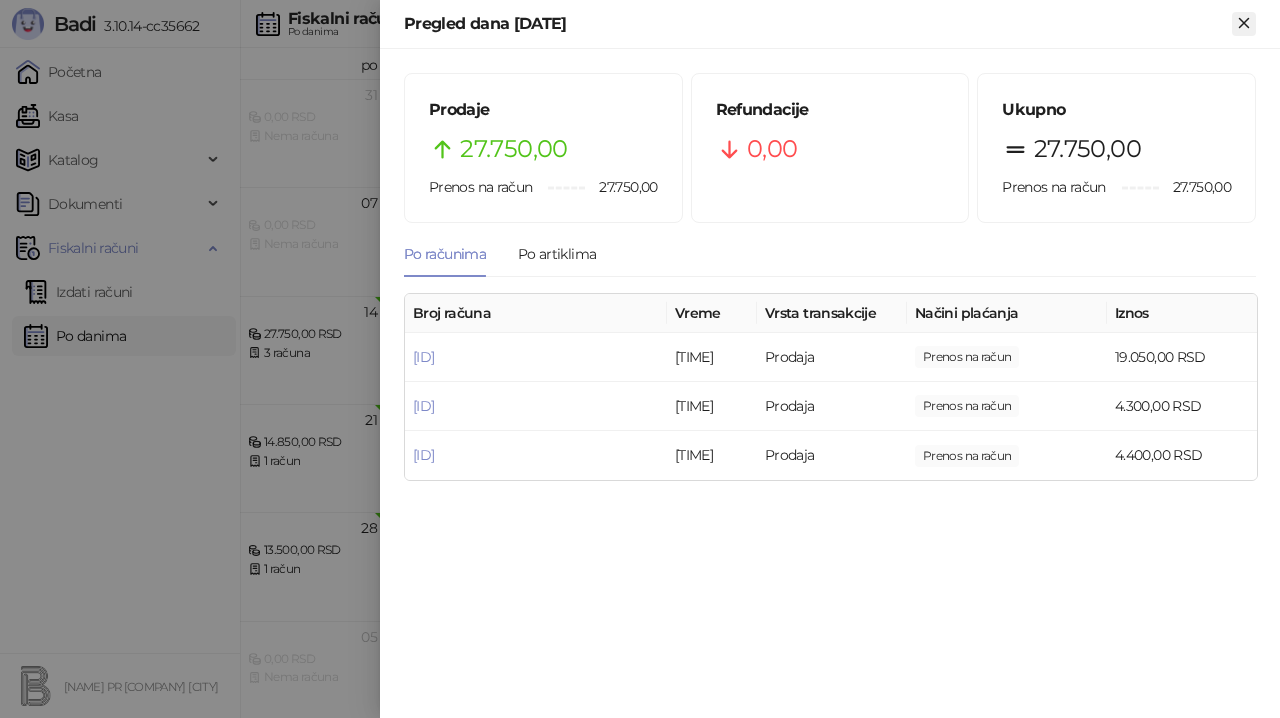 click 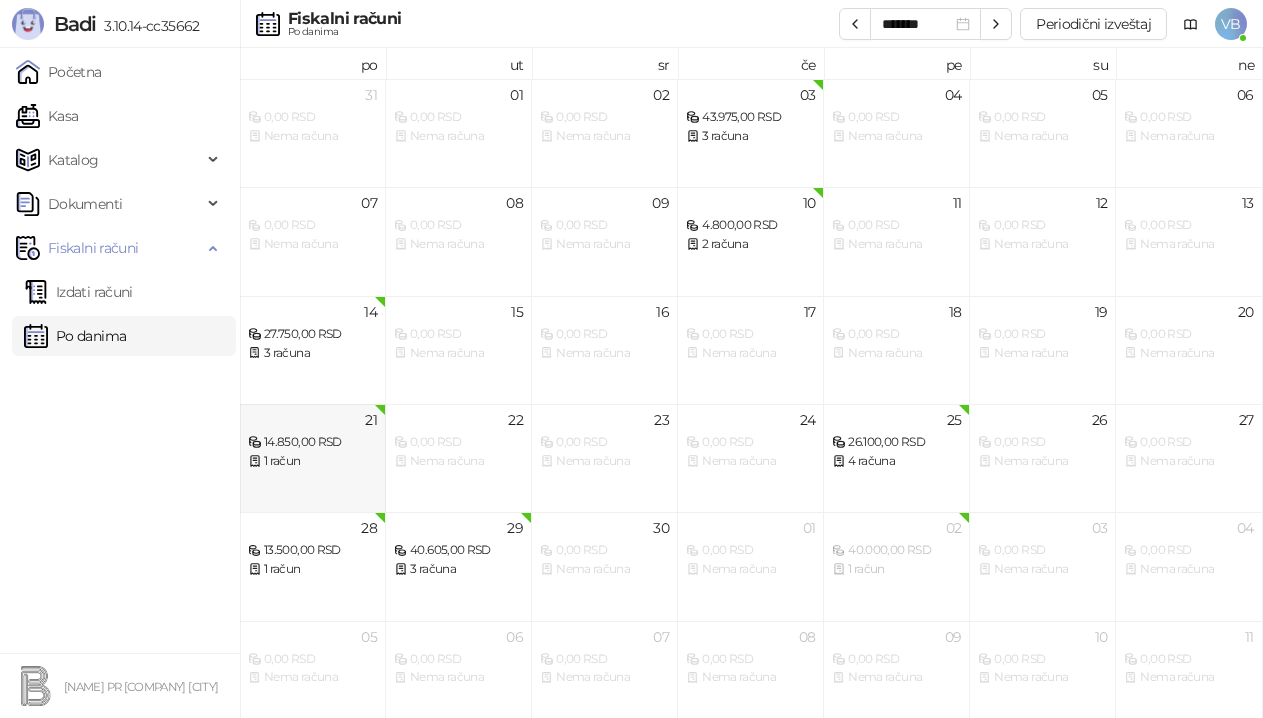 click on "1 račun" at bounding box center (312, 461) 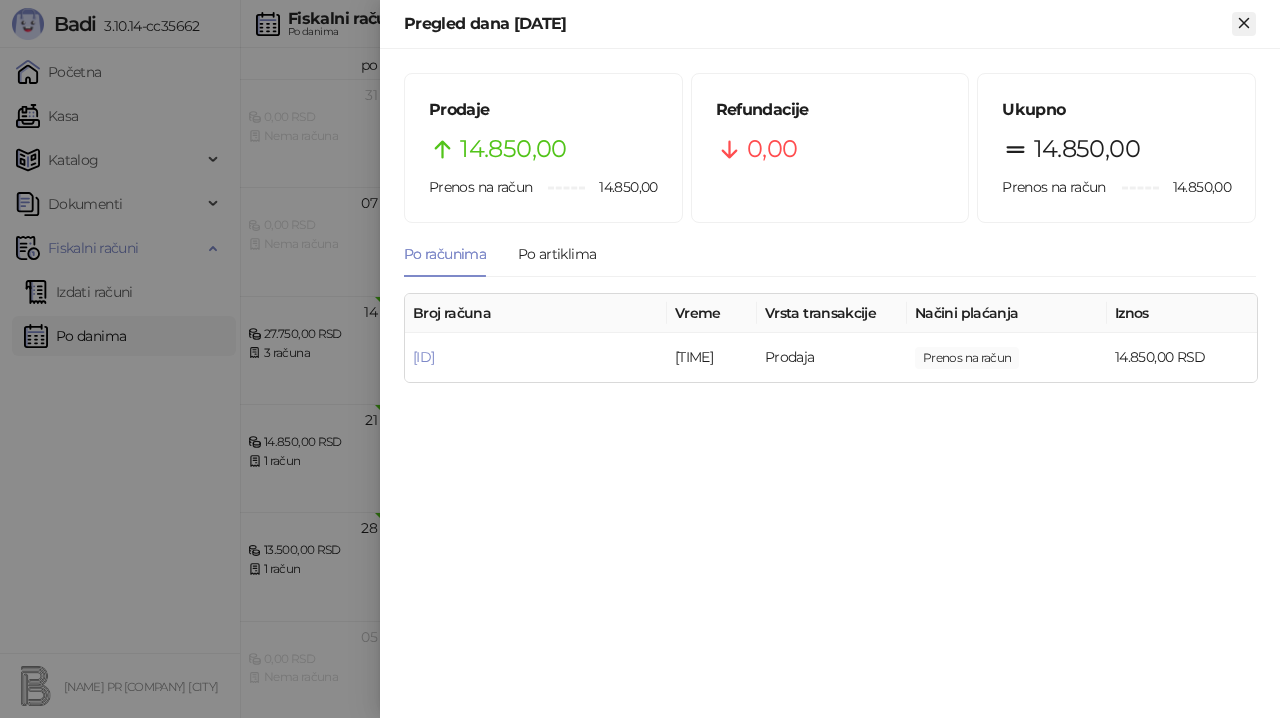 click 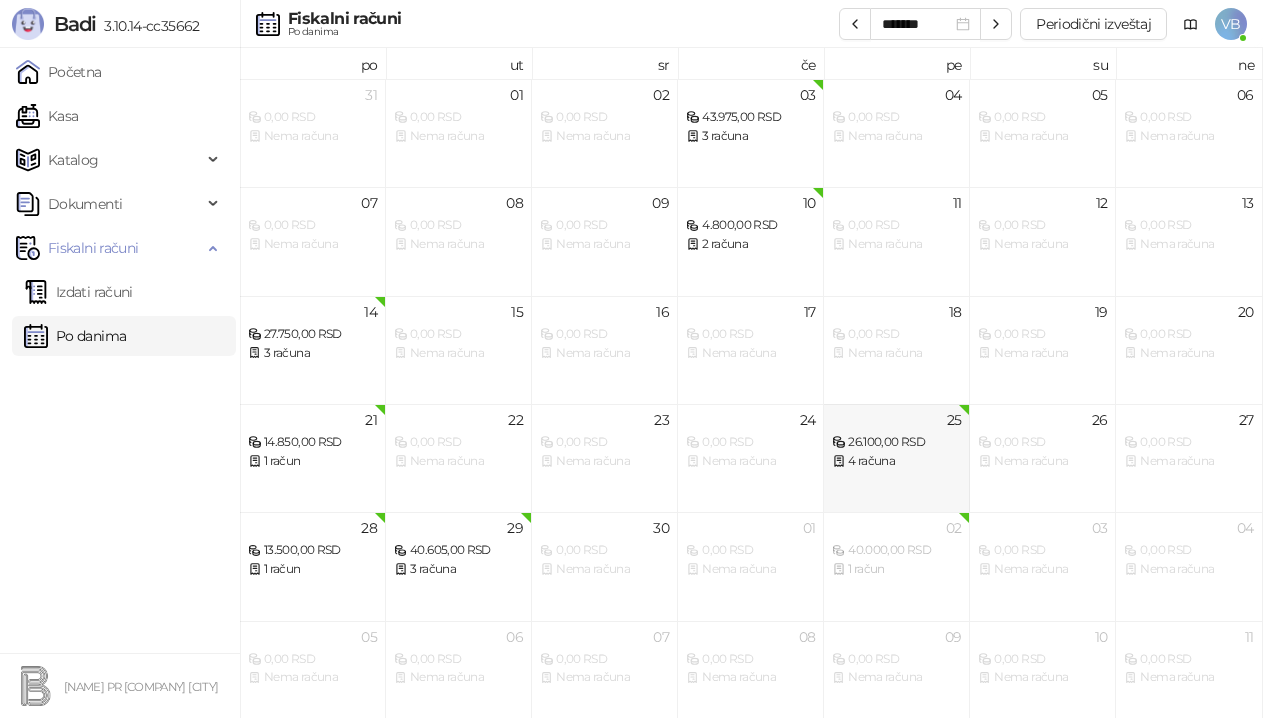 click on "25   26.100,00 RSD   4 računa" at bounding box center (897, 458) 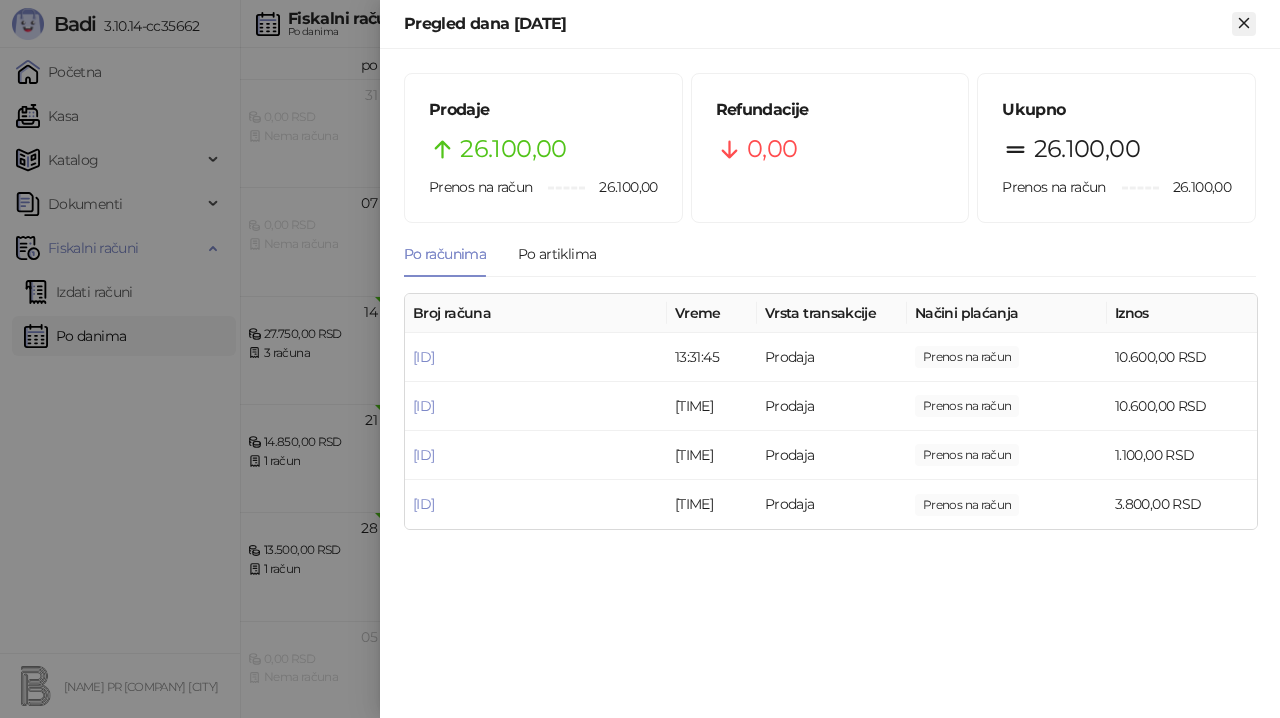 click 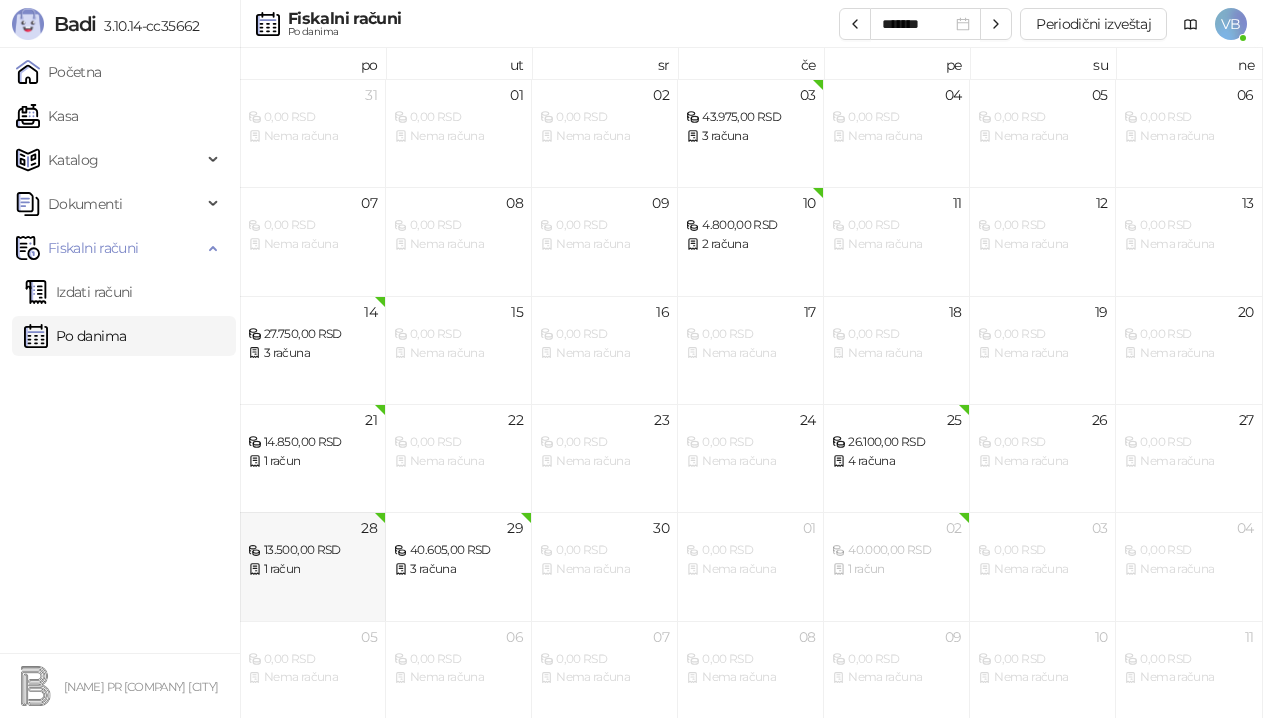 click on "1 račun" at bounding box center (312, 569) 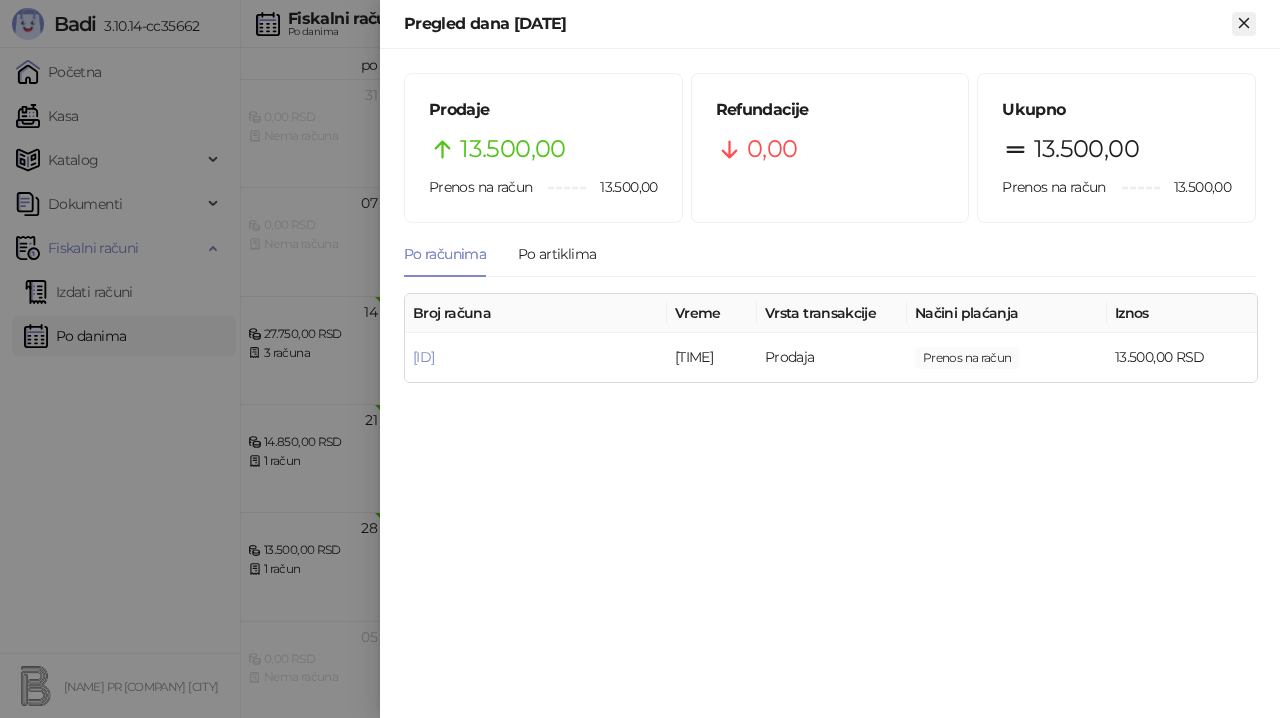 click 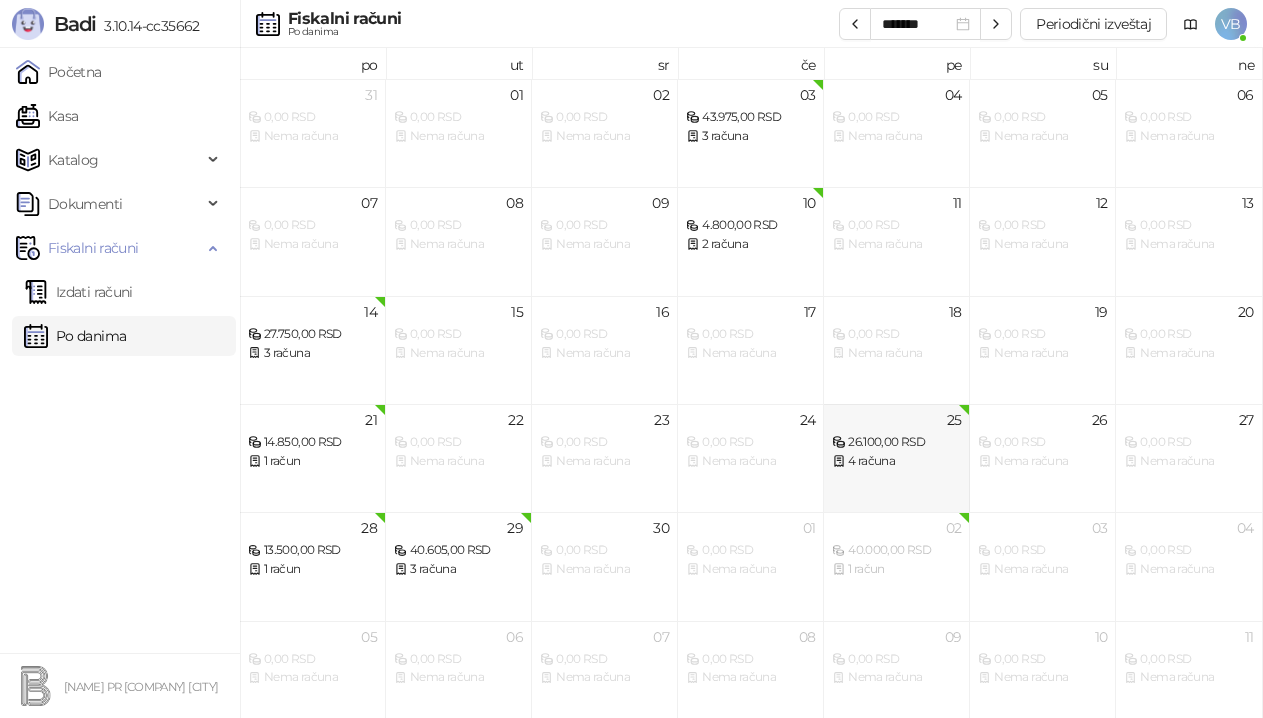 click on "25   26.100,00 RSD   4 računa" at bounding box center [897, 458] 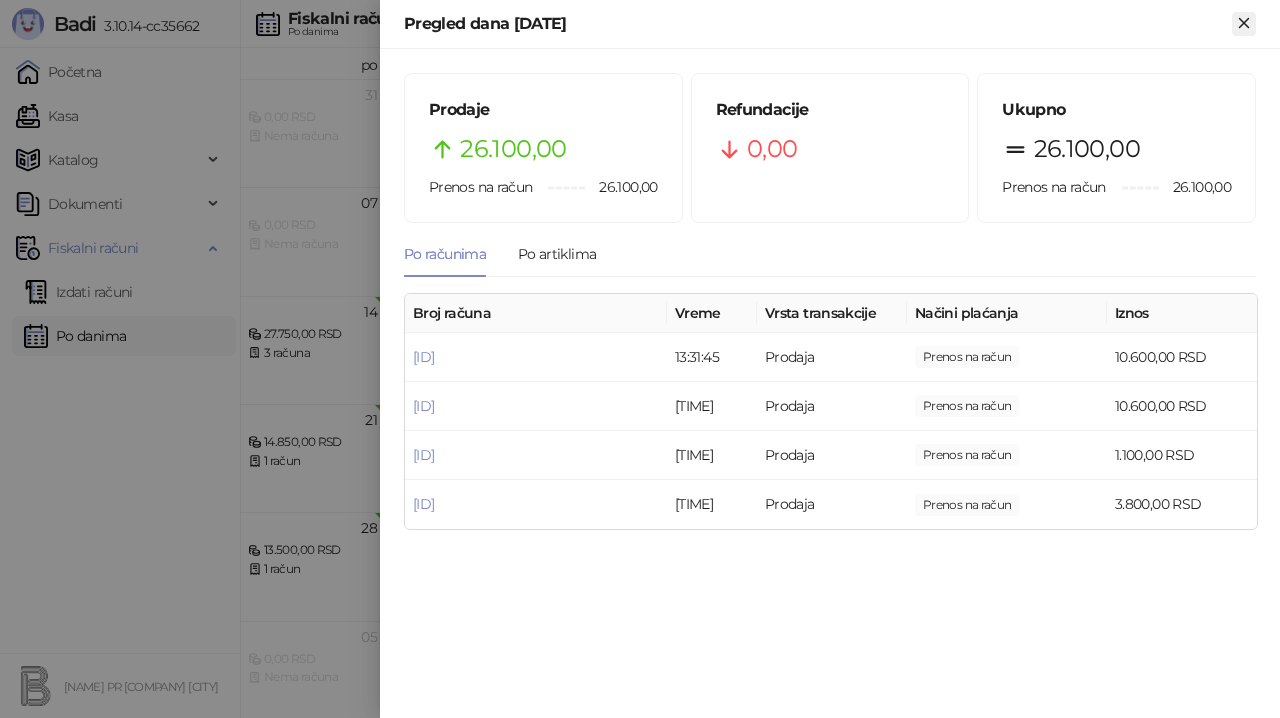 click at bounding box center [1244, 24] 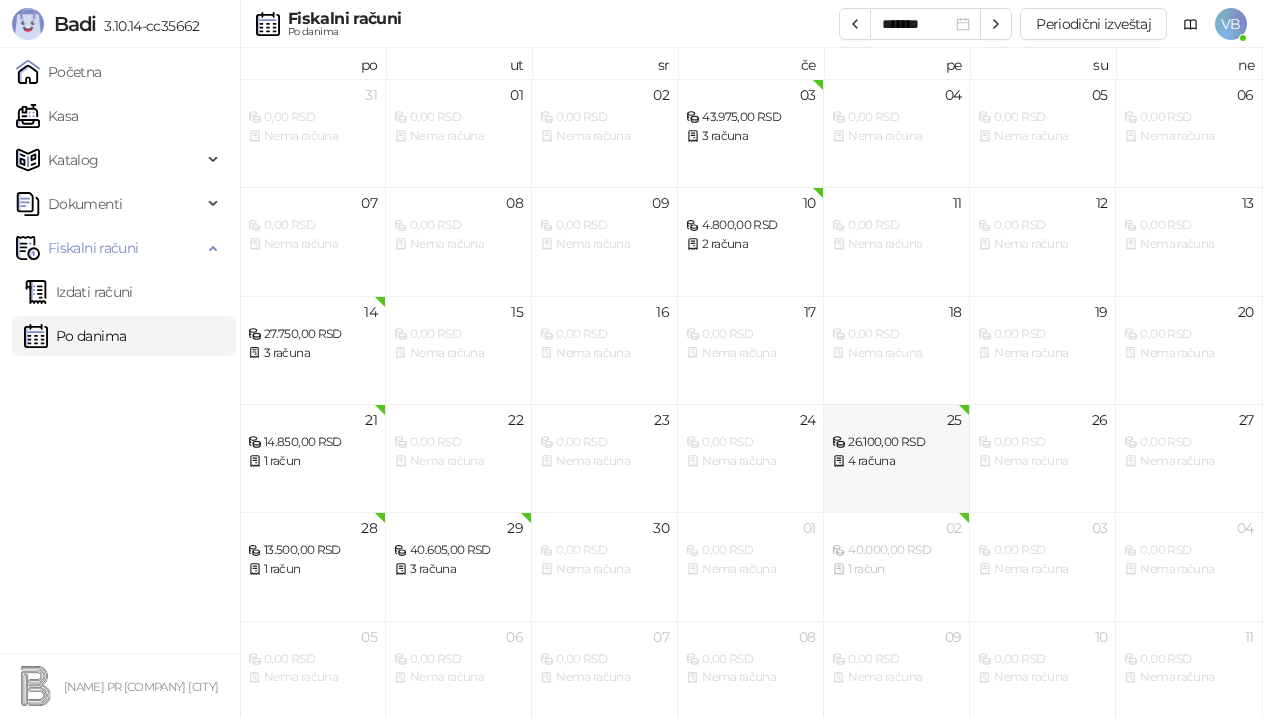 click on "25   26.100,00 RSD   4 računa" at bounding box center (897, 458) 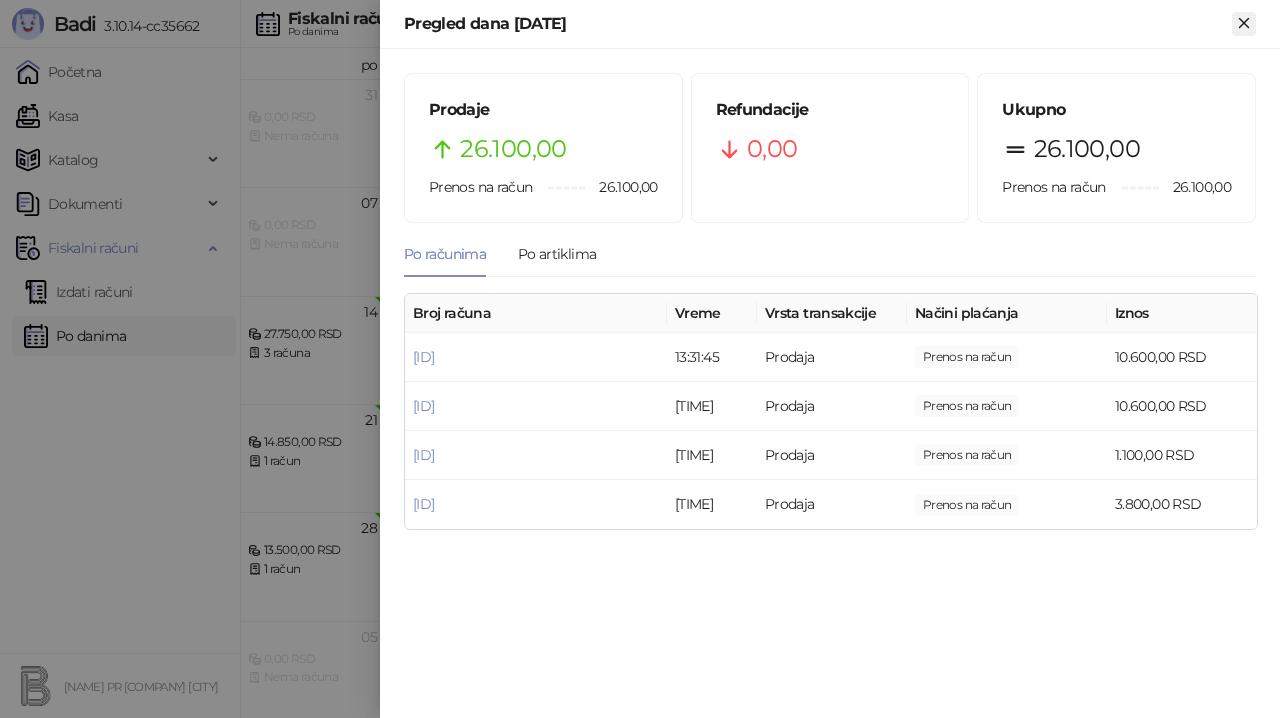 click 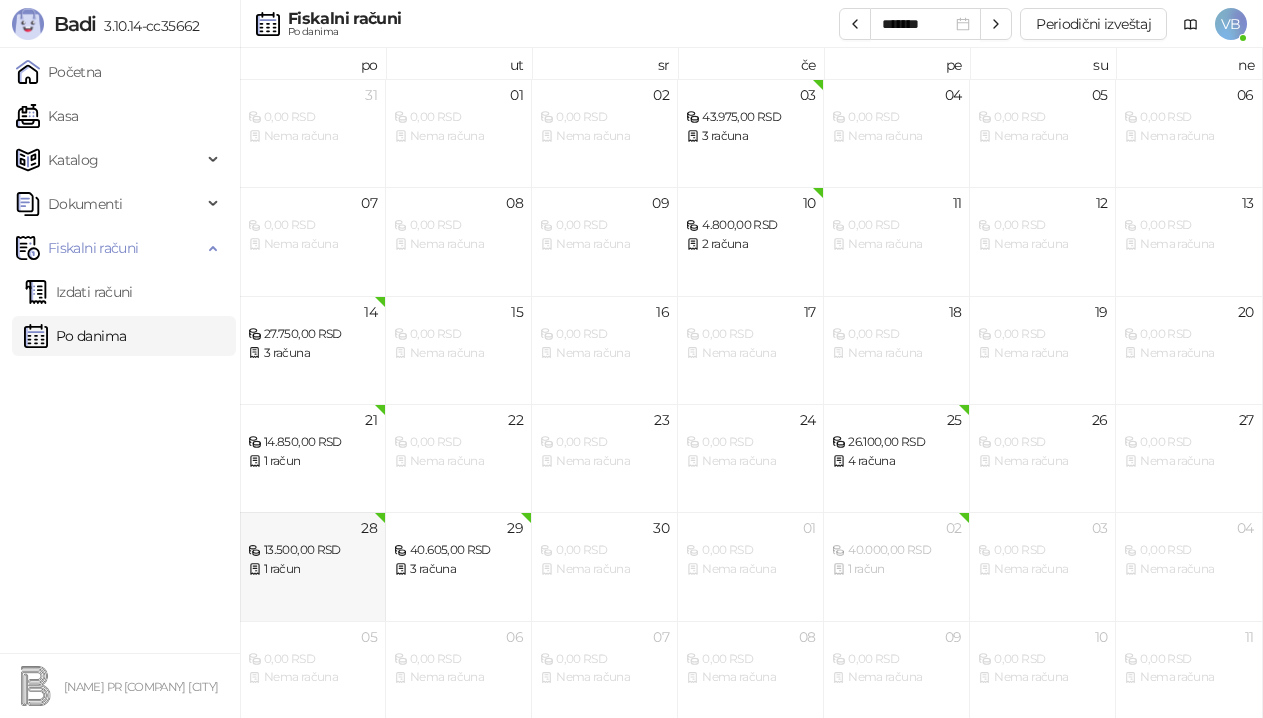 click on "28   13.500,00 RSD   1 račun" at bounding box center [313, 566] 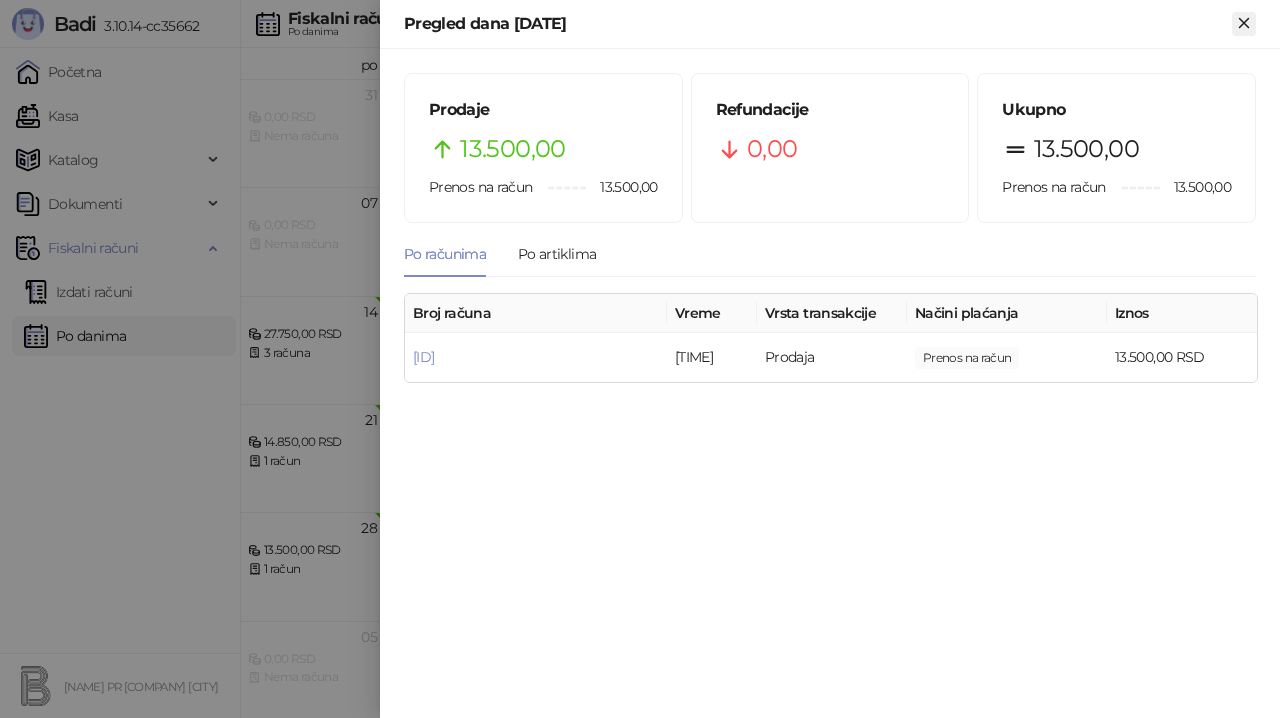 click 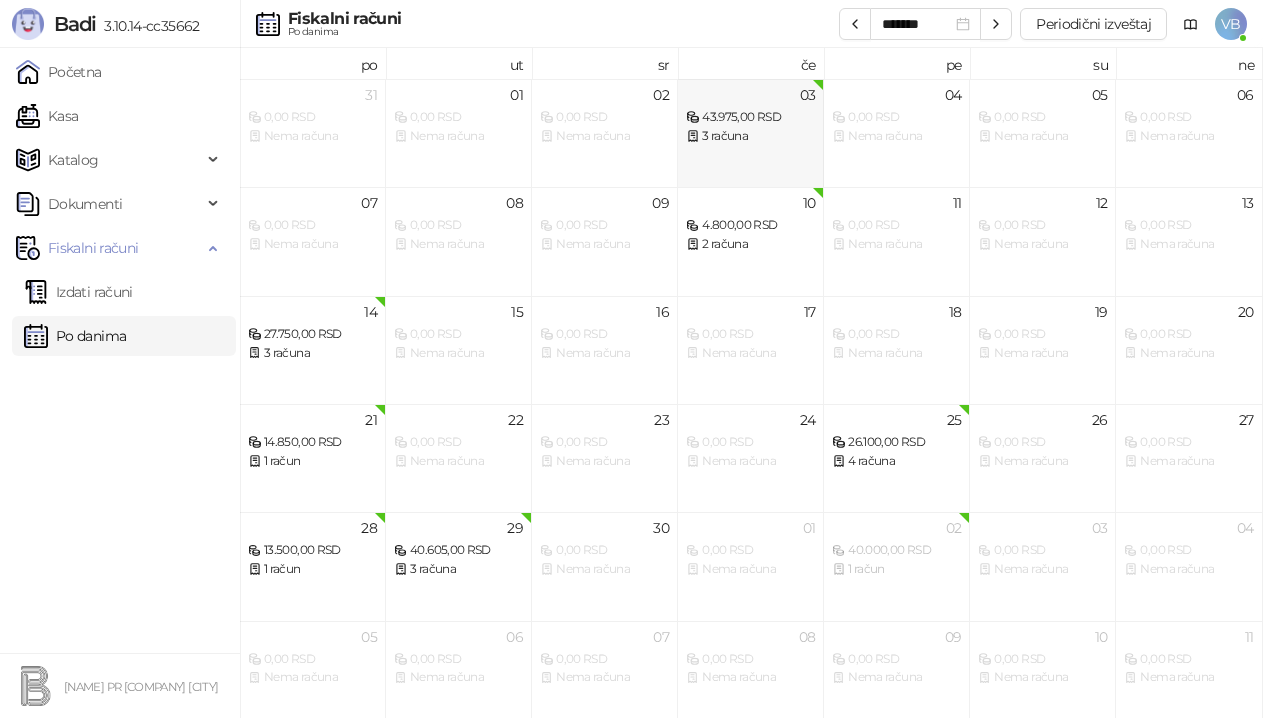 click on "03   43.975,00 RSD   3 računa" at bounding box center [751, 133] 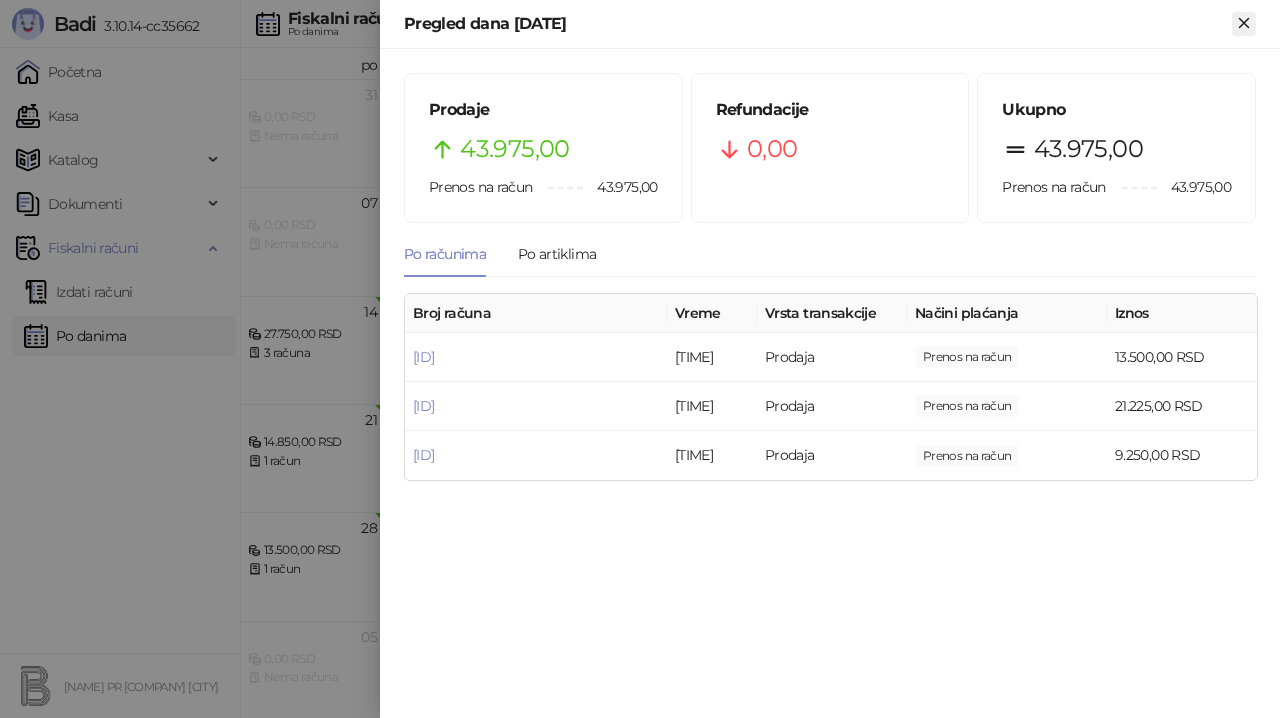 click 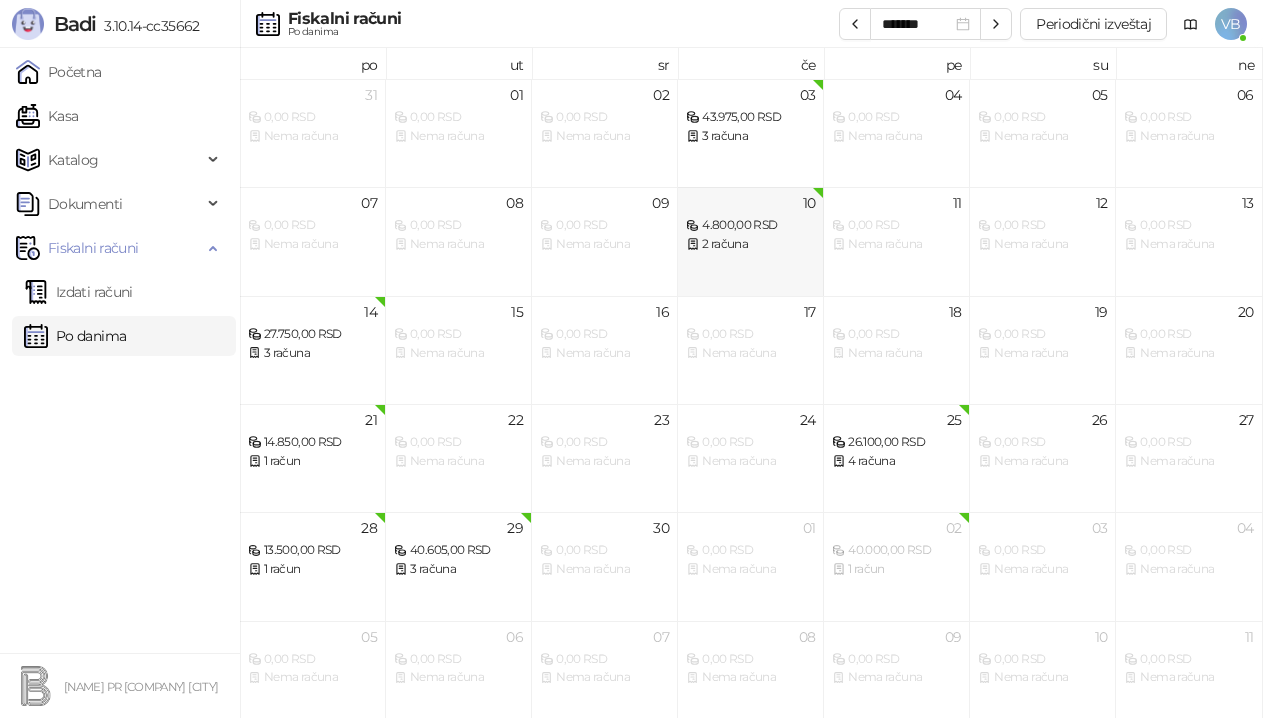 click on "2 računa" at bounding box center (750, 244) 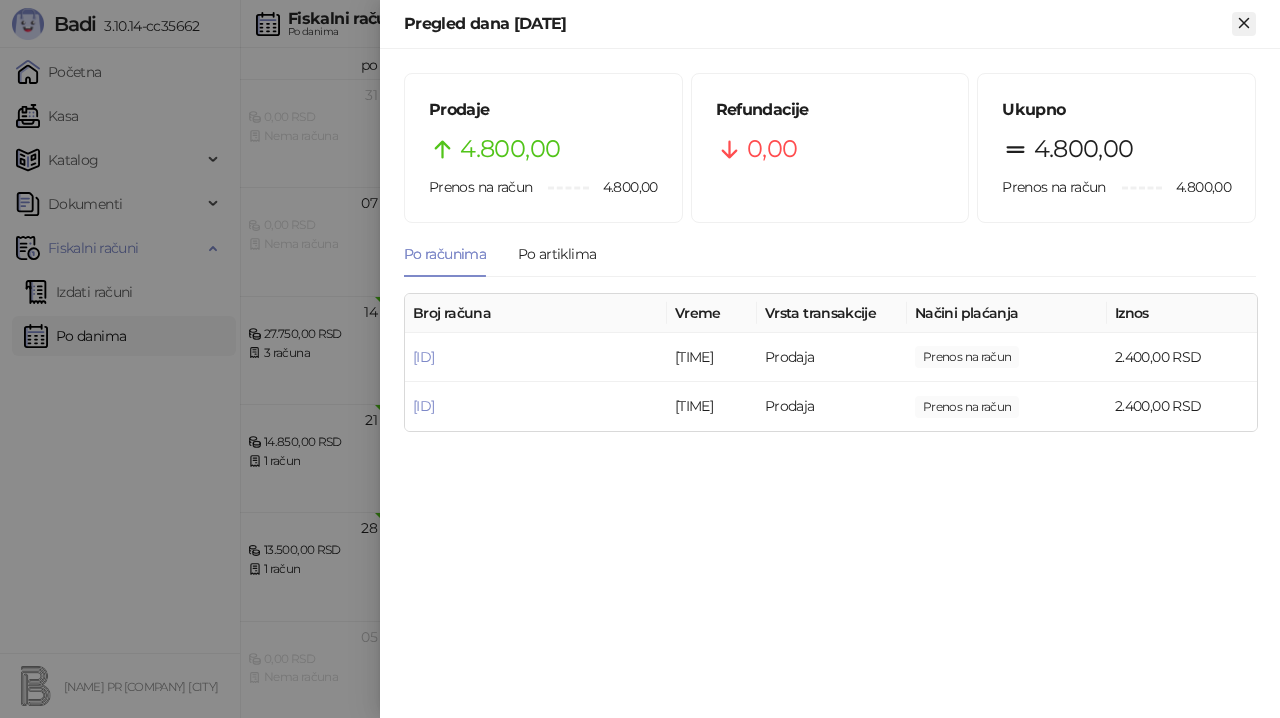 click 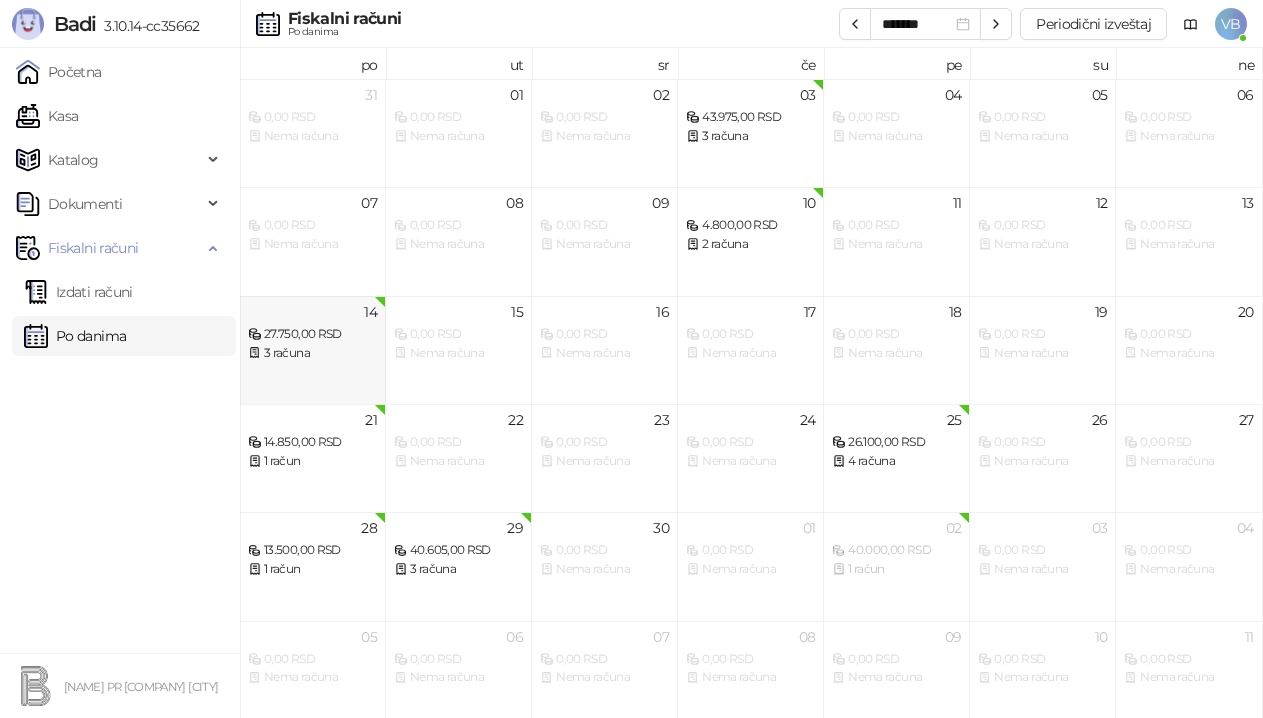click on "14   27.750,00 RSD   3 računa" at bounding box center [313, 350] 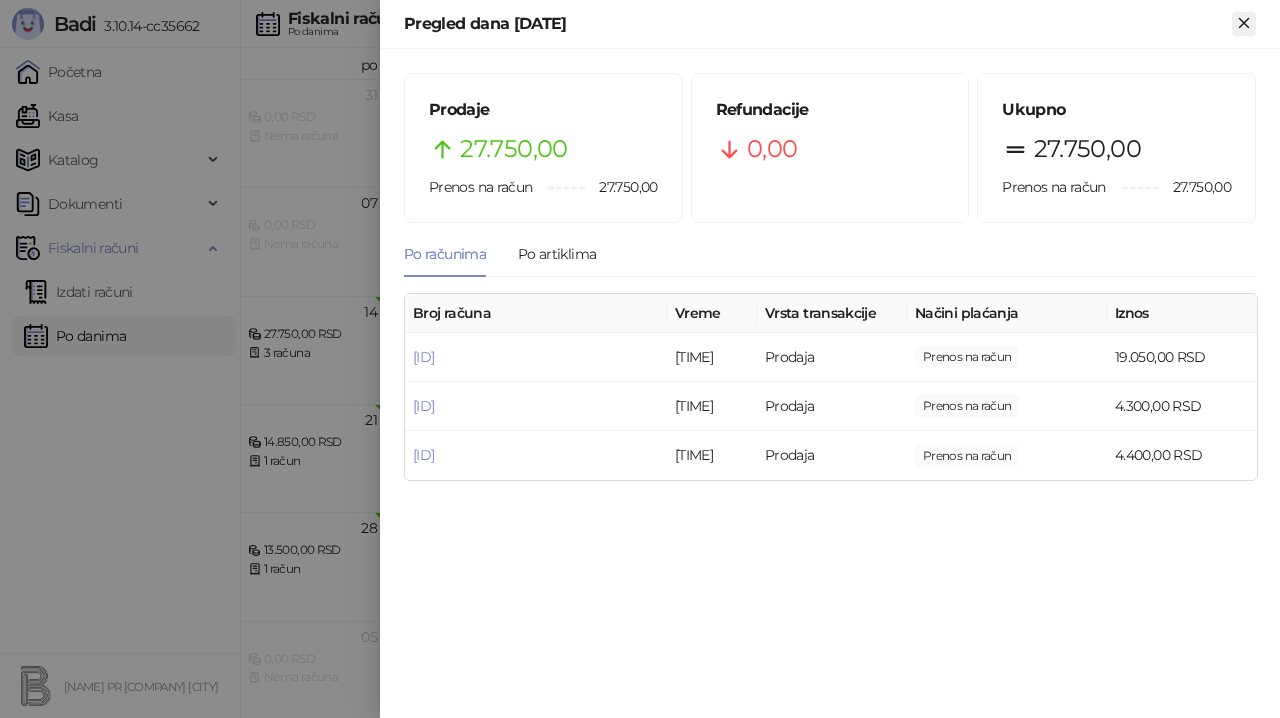 click 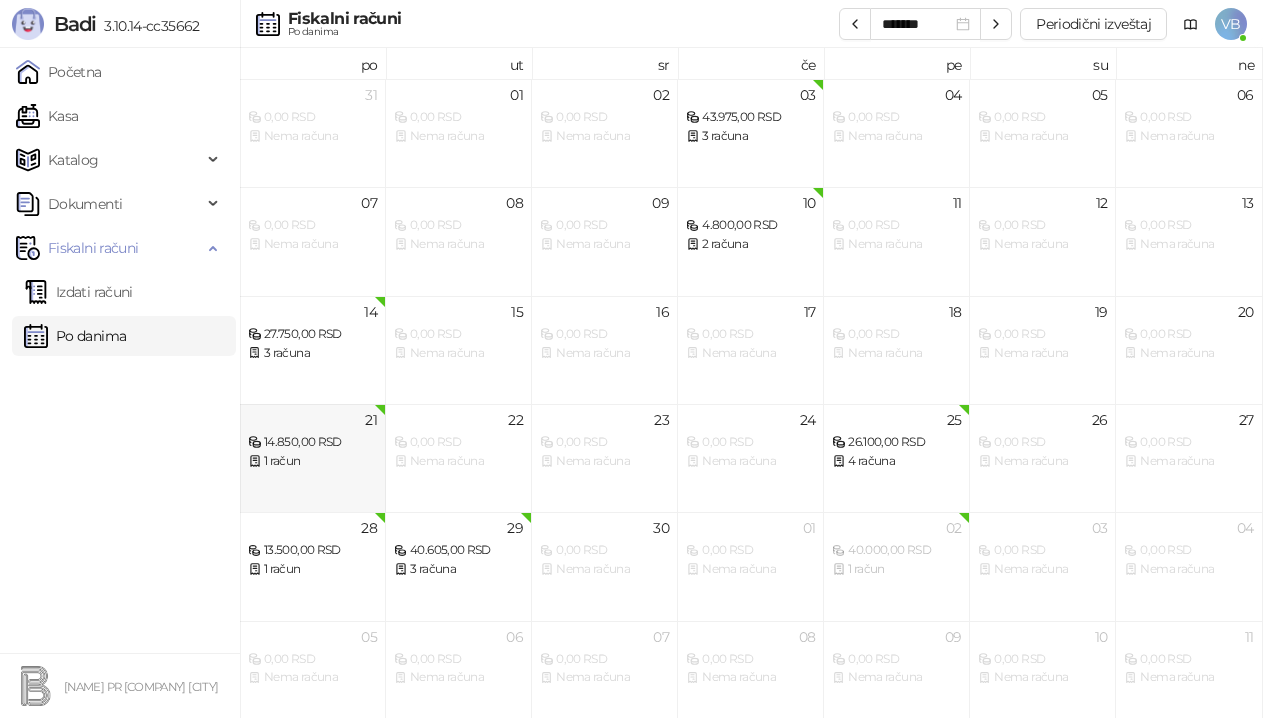click on "1 račun" at bounding box center [312, 461] 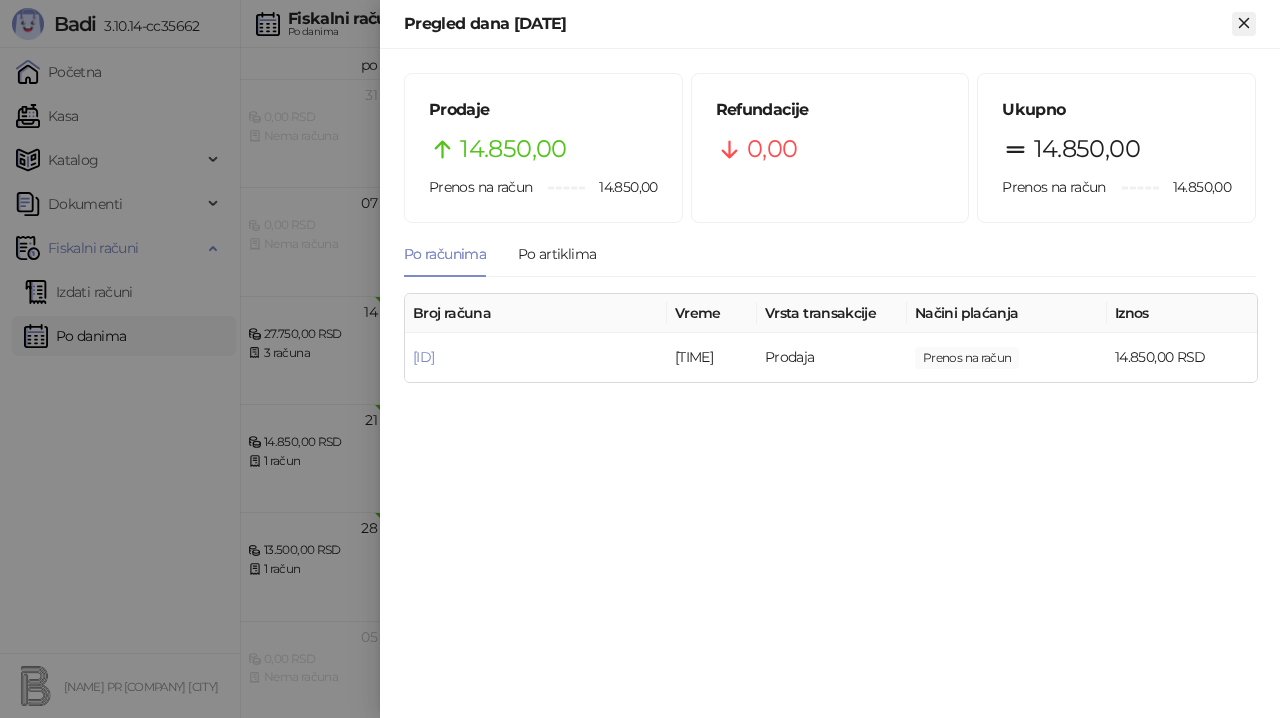 click 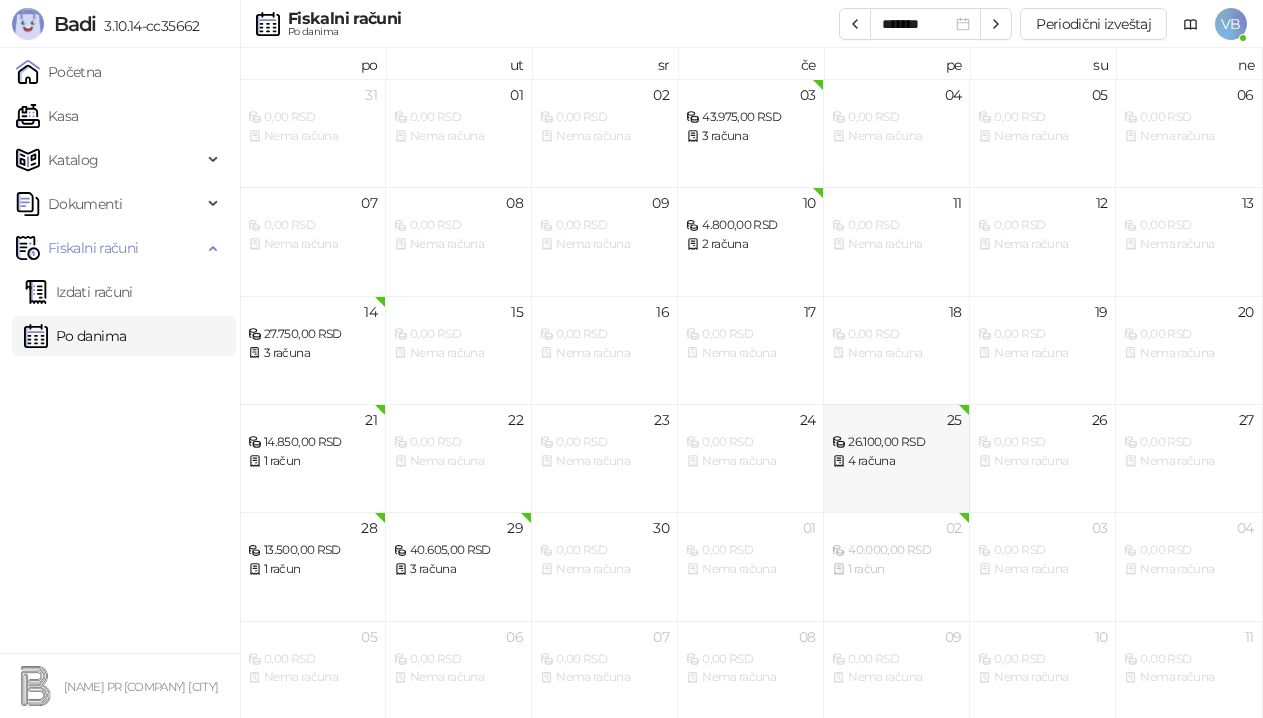 click on "25   26.100,00 RSD   4 računa" at bounding box center (897, 458) 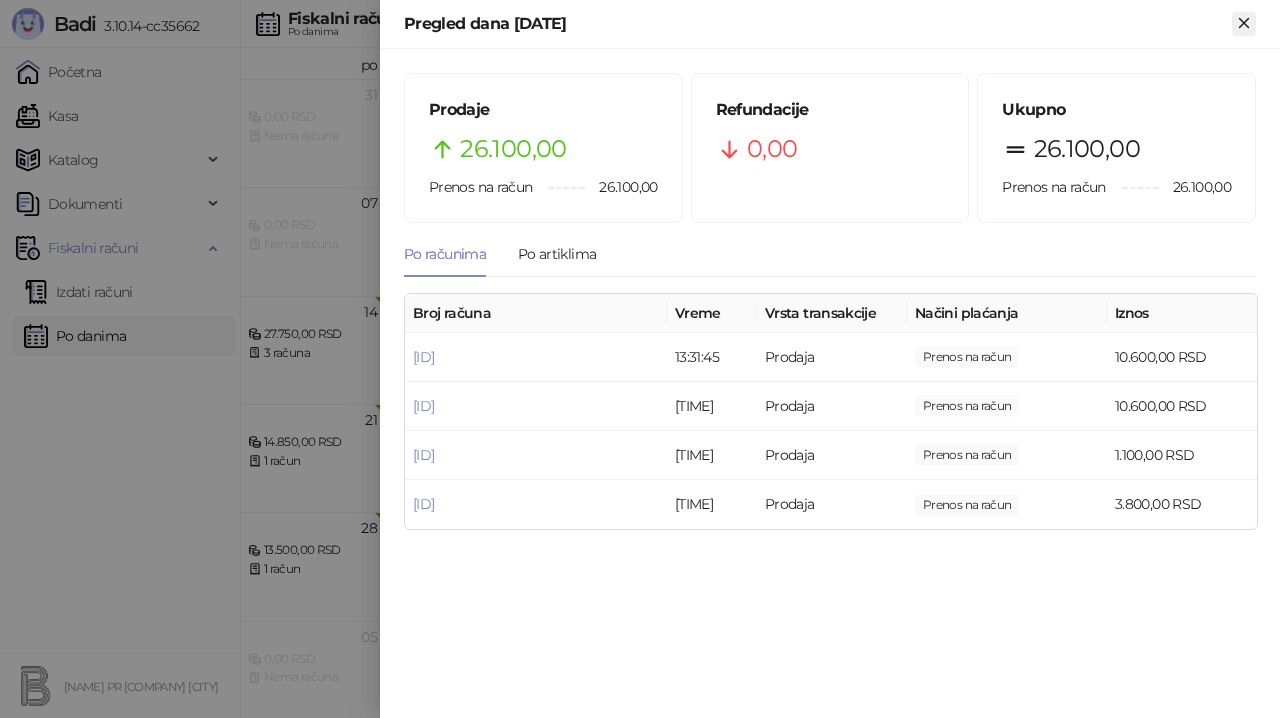click 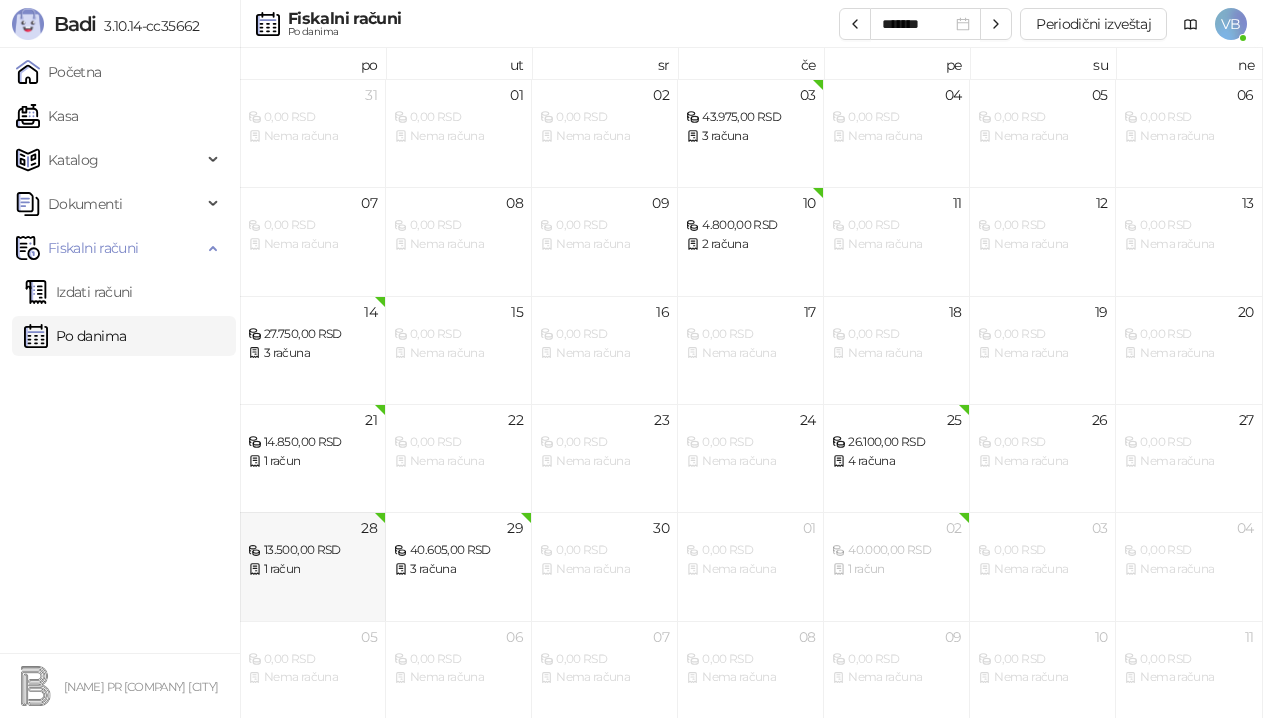 click on "28   13.500,00 RSD   1 račun" at bounding box center [313, 566] 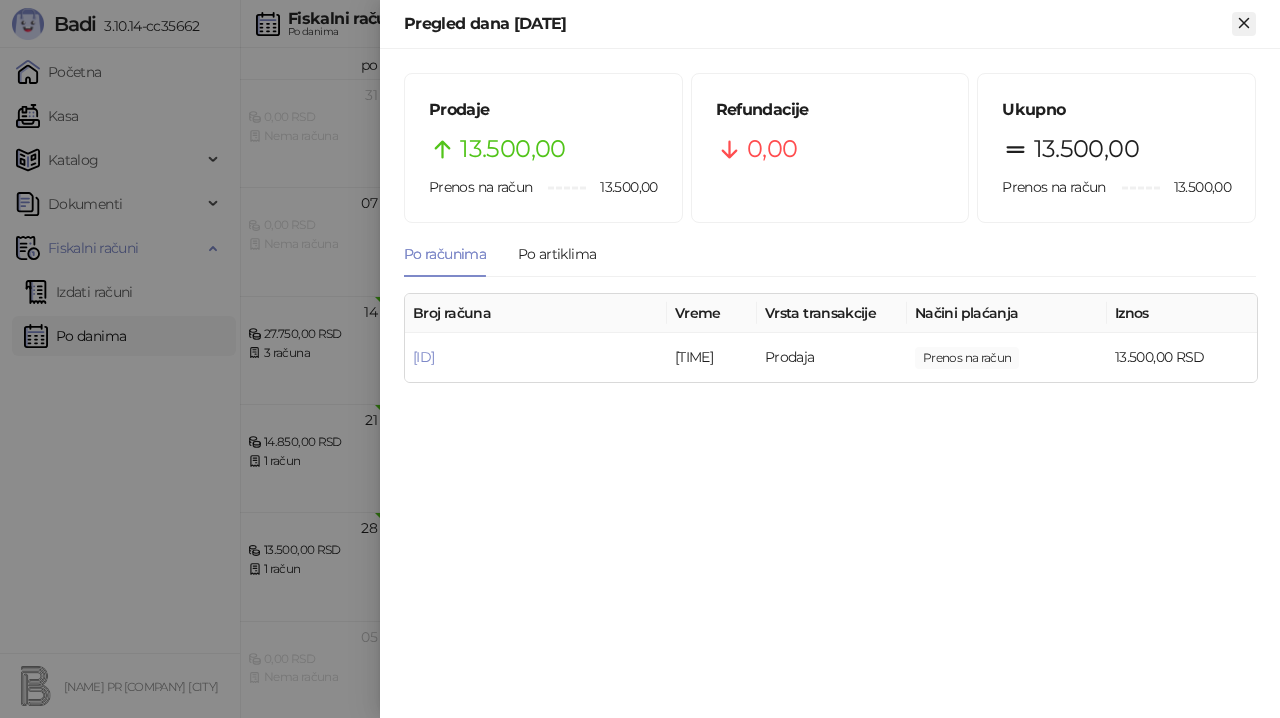 click 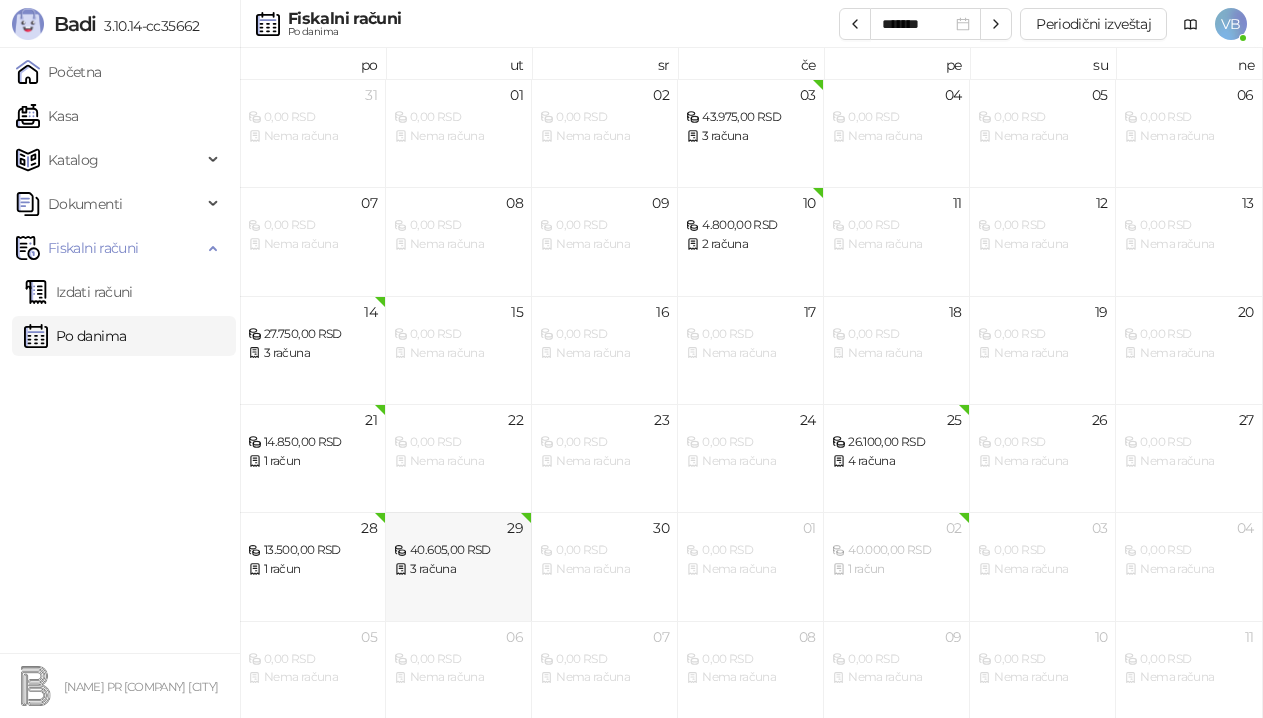 click on "29   40.605,00 RSD   3 računa" at bounding box center [459, 566] 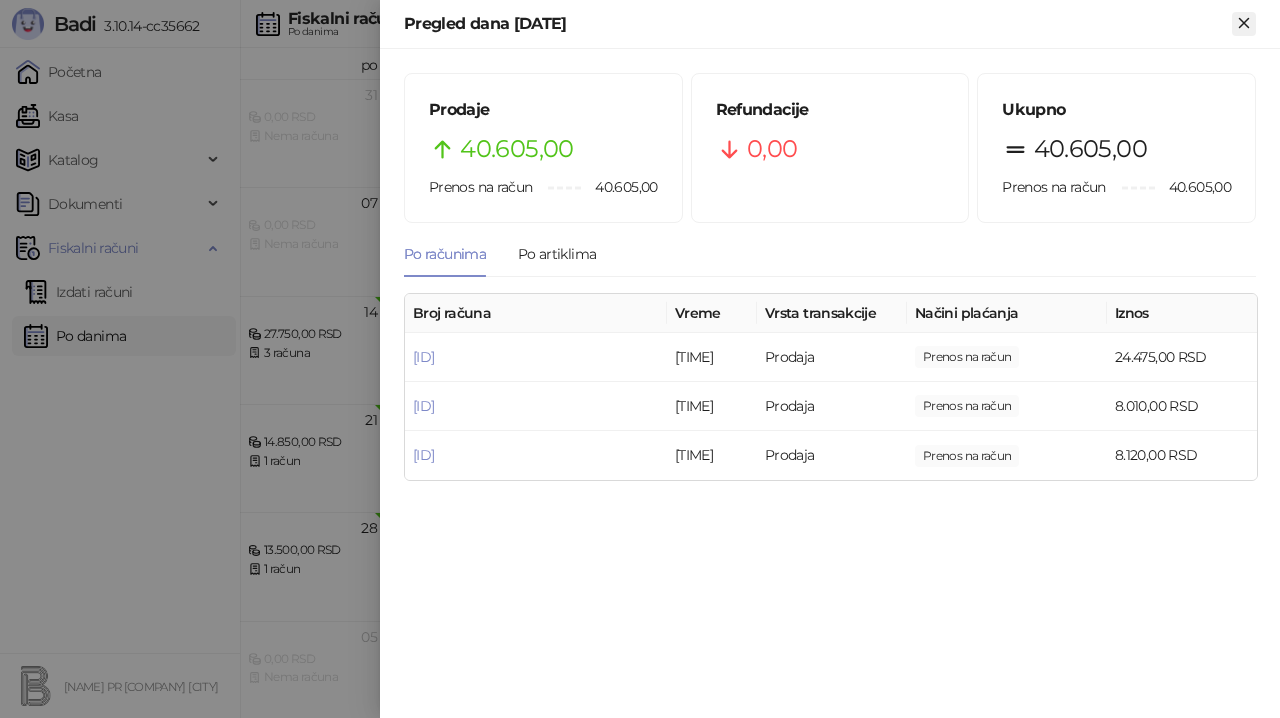 click 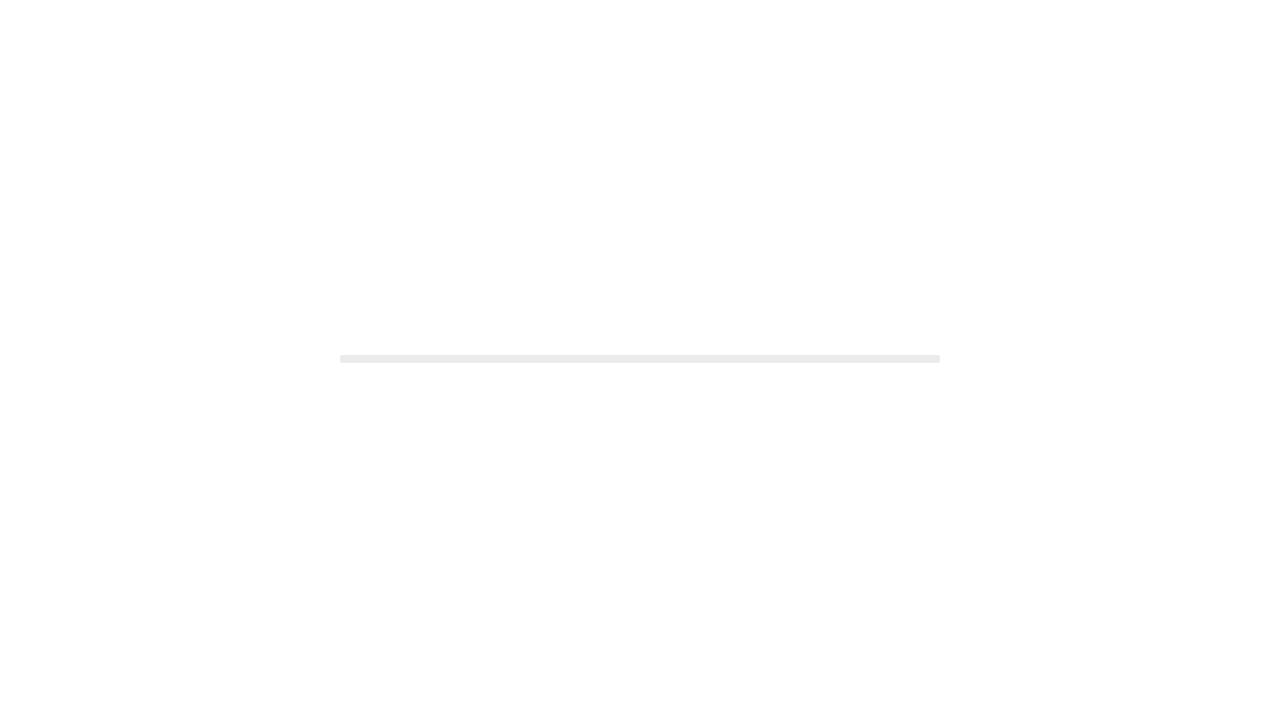 scroll, scrollTop: 0, scrollLeft: 0, axis: both 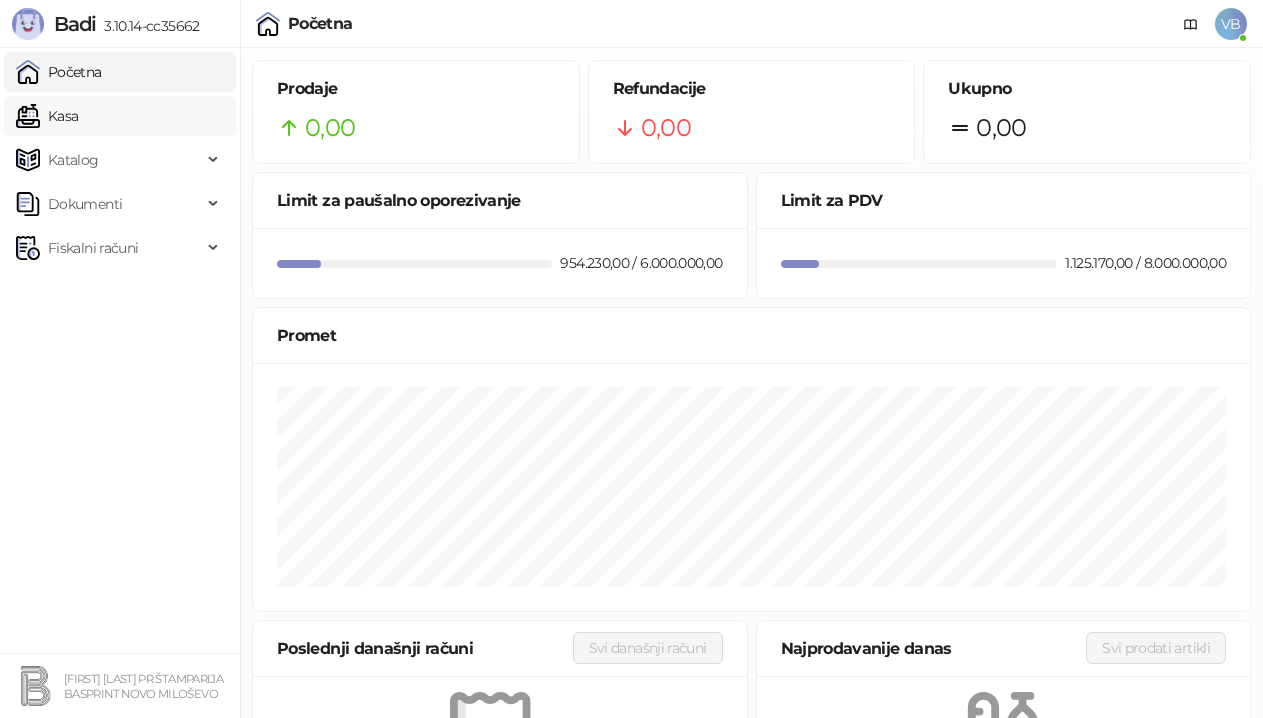click on "Kasa" at bounding box center [47, 116] 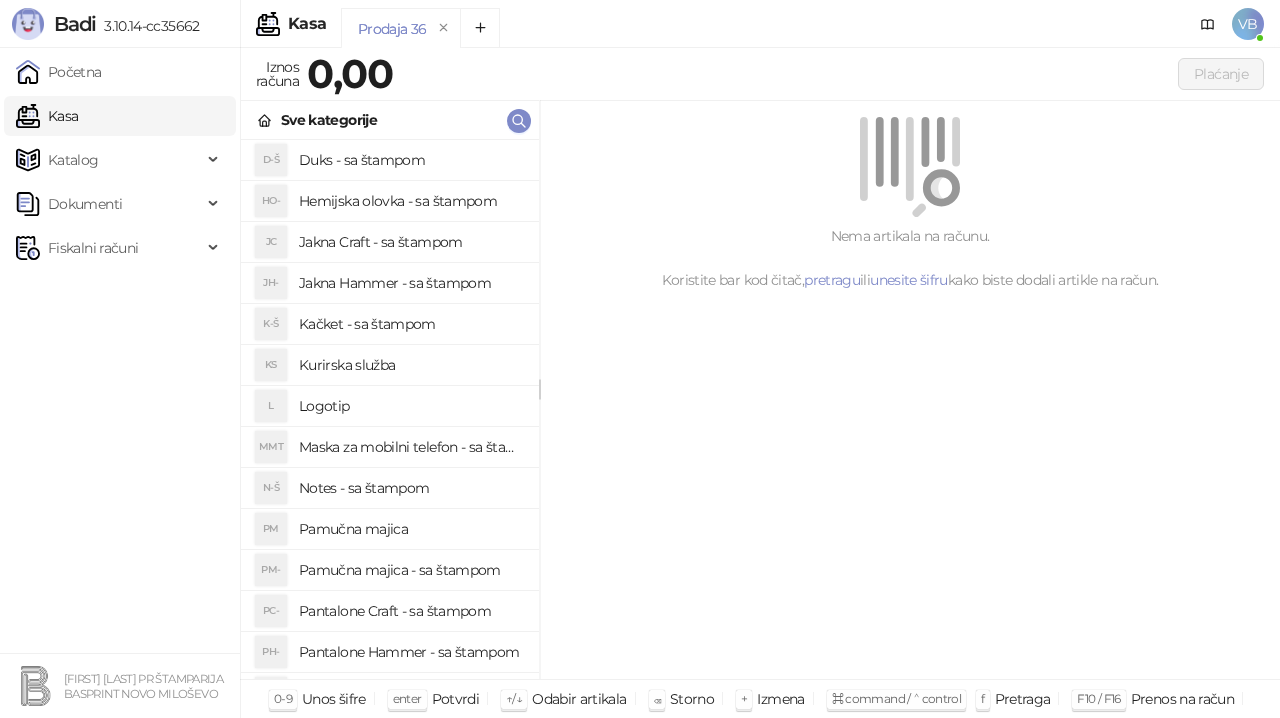 click on "Pamučna majica - sa štampom" at bounding box center [411, 570] 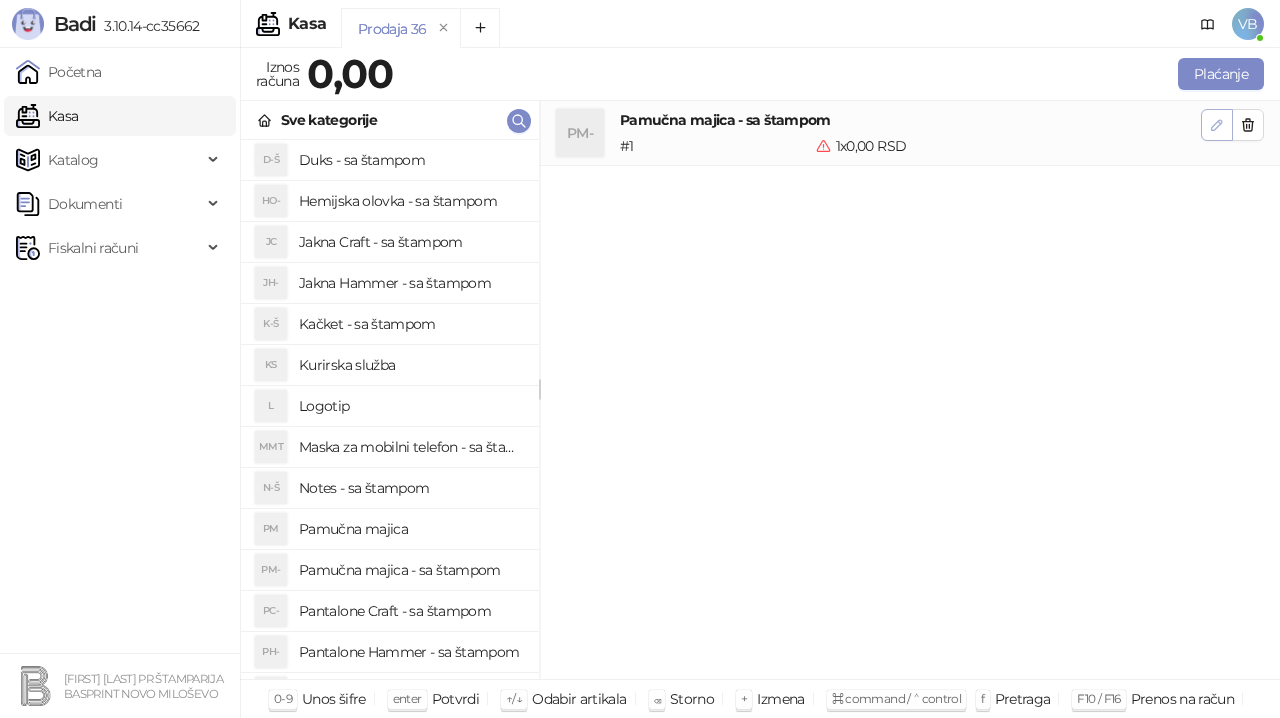 click 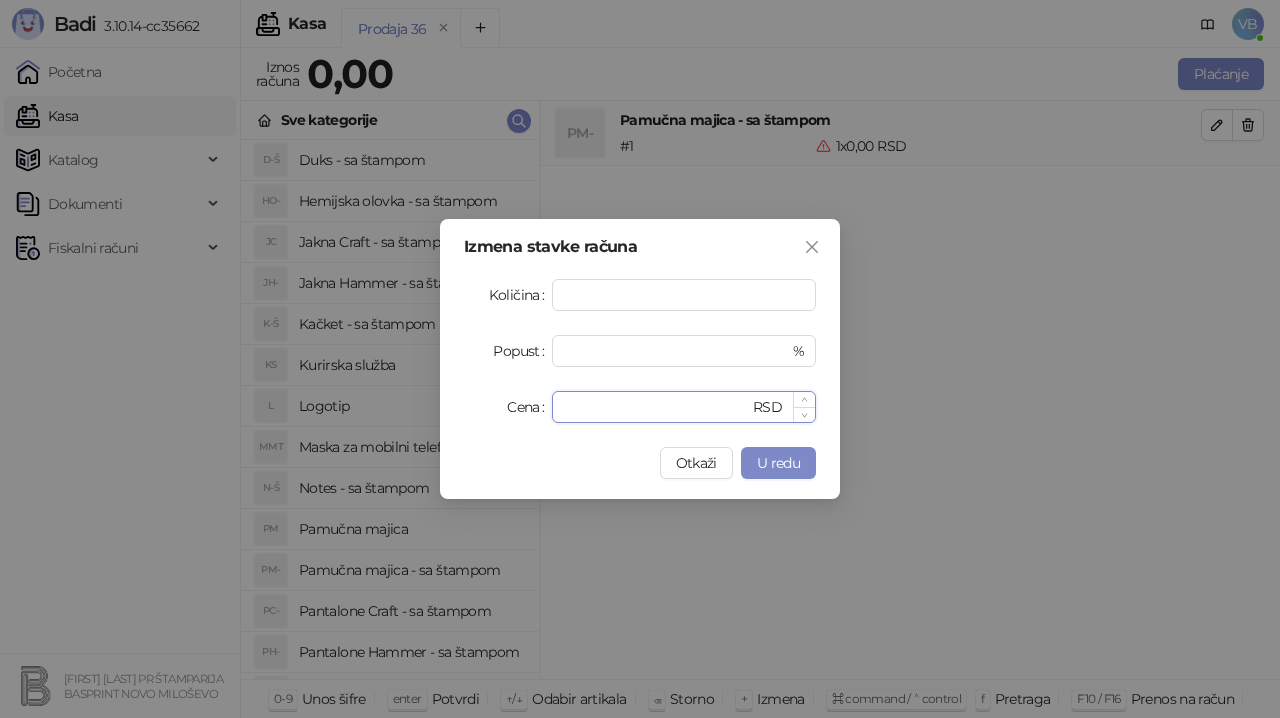click on "*" at bounding box center [656, 407] 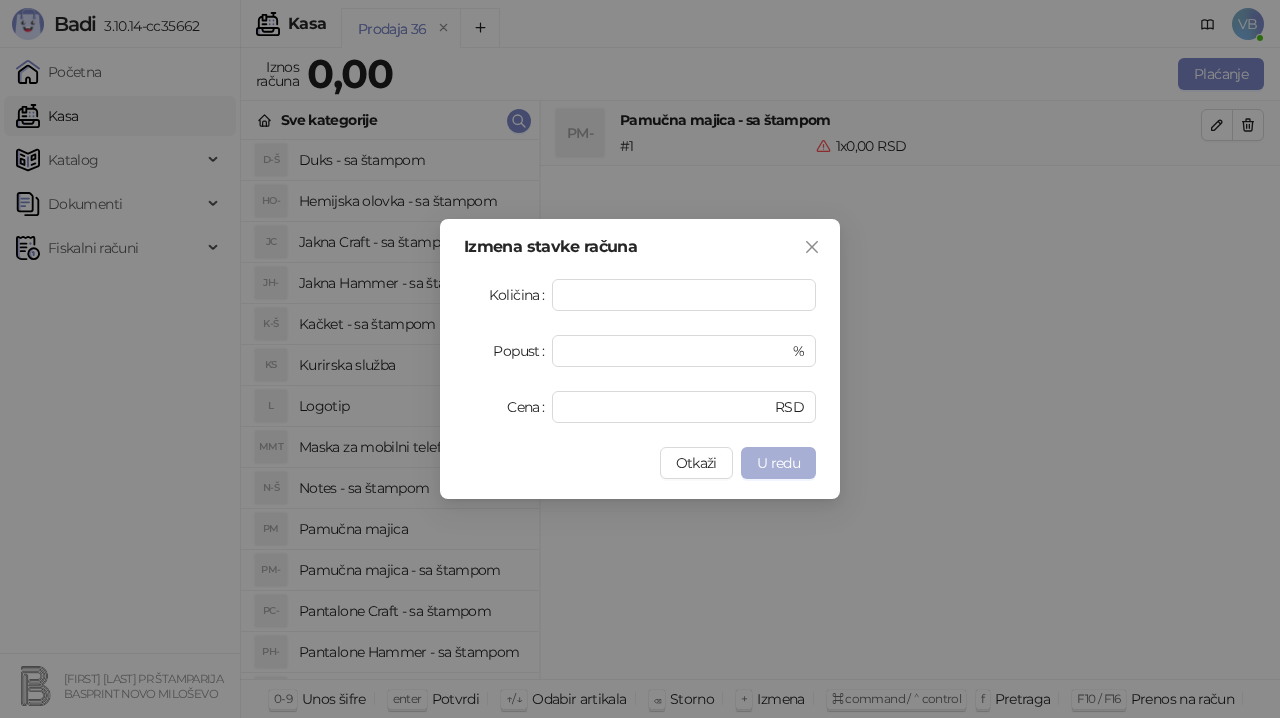 click on "U redu" at bounding box center (778, 463) 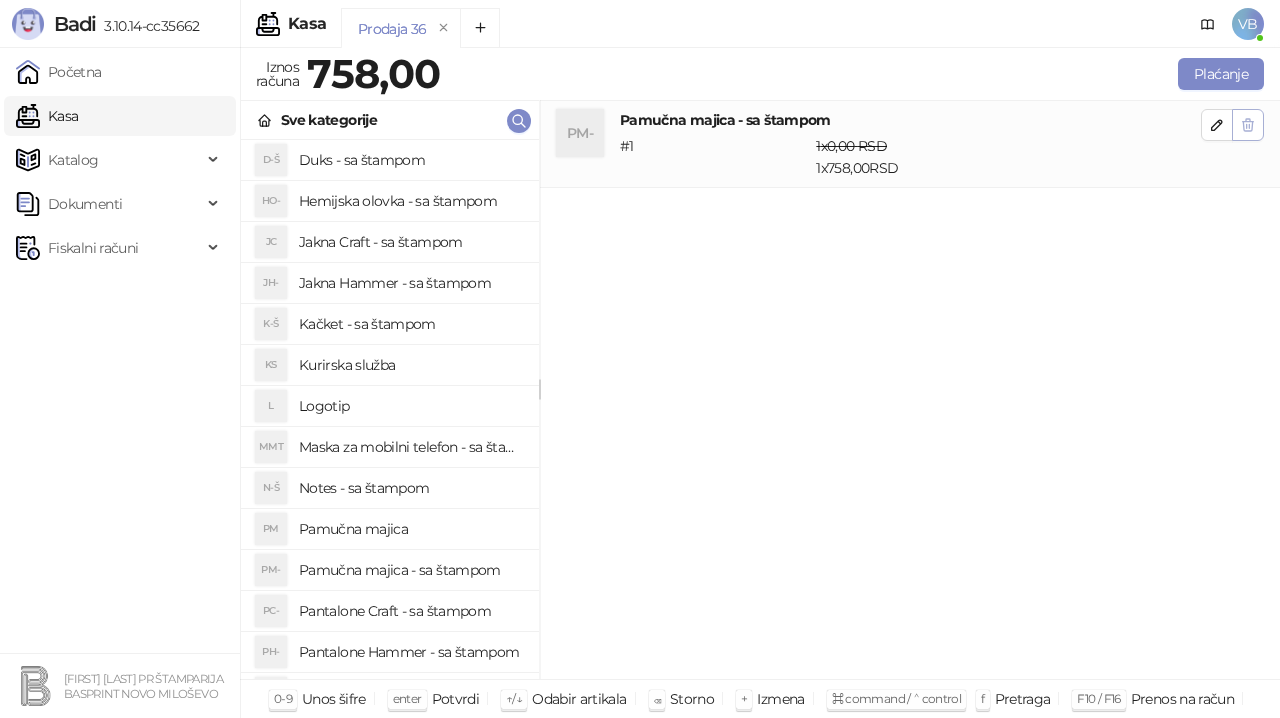 click 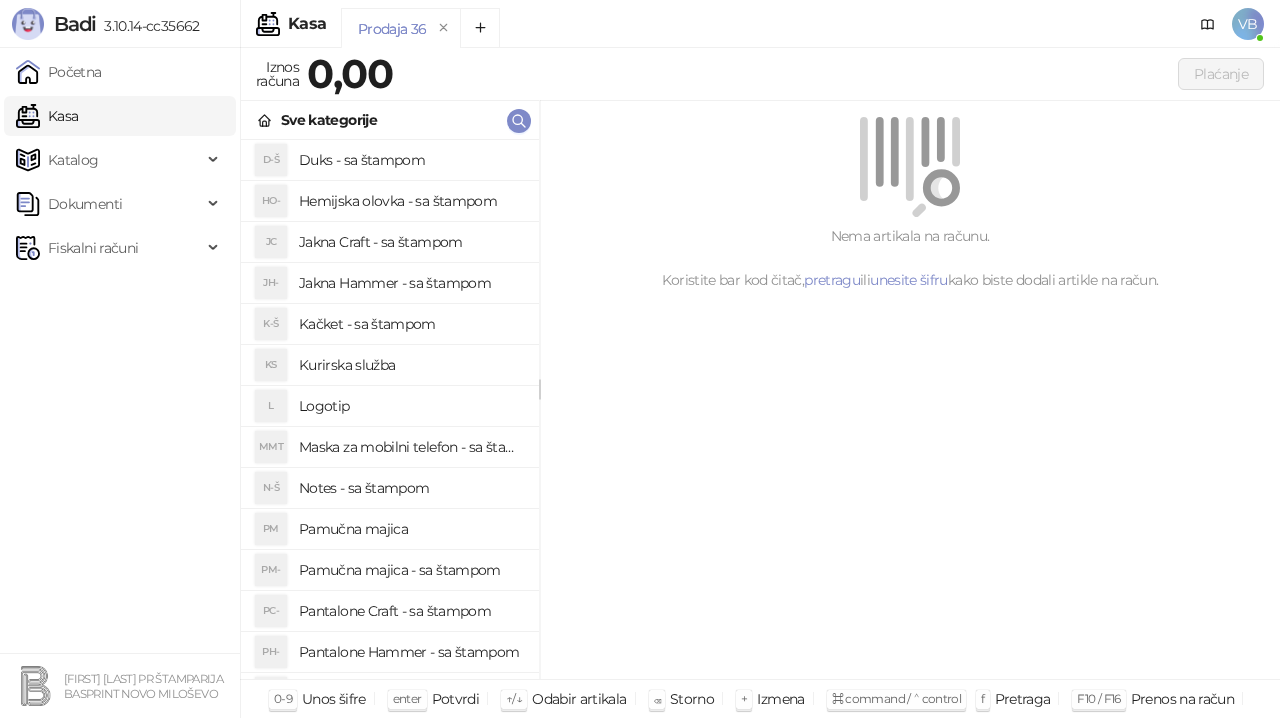 click on "Pamučna majica - sa štampom" at bounding box center [411, 570] 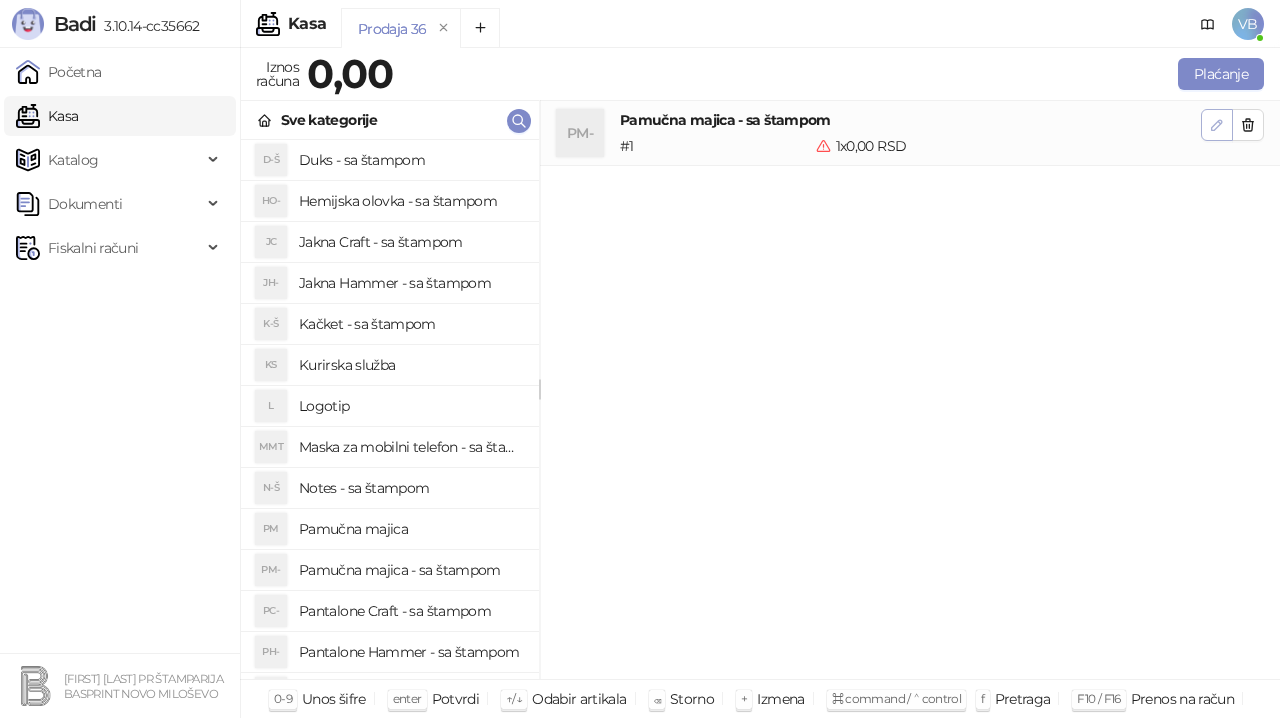 click 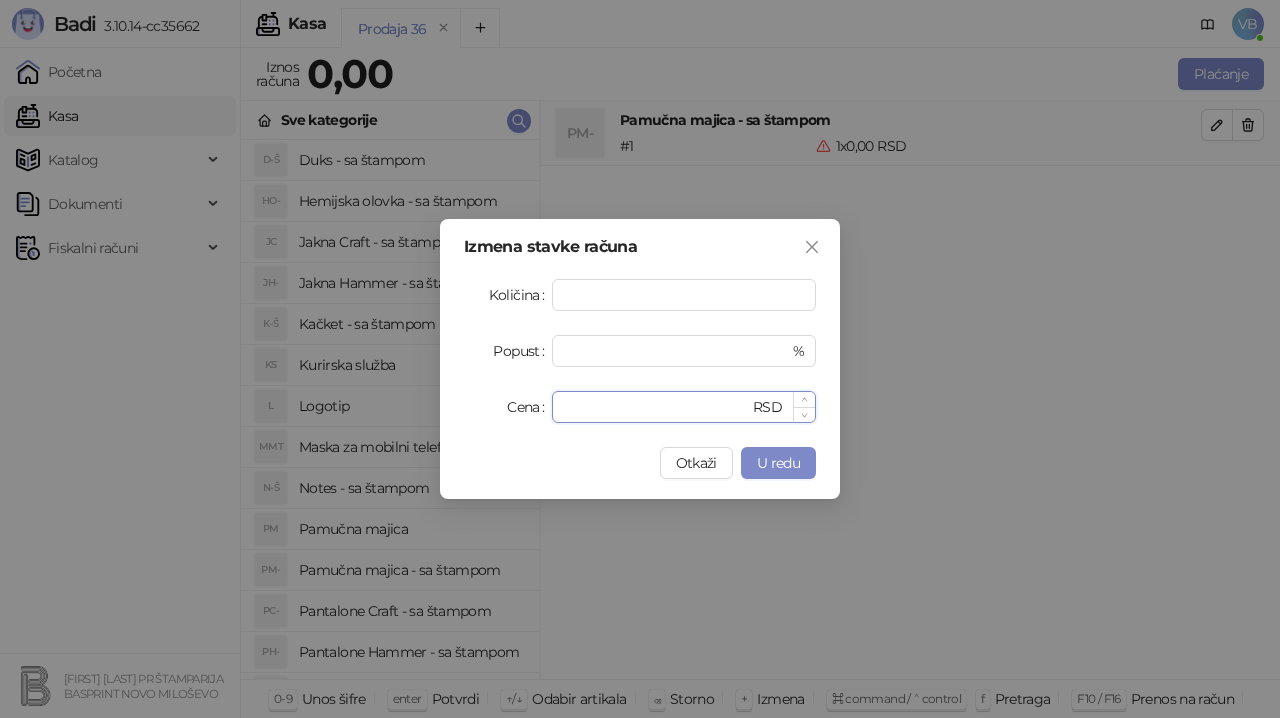 click on "*" at bounding box center [656, 407] 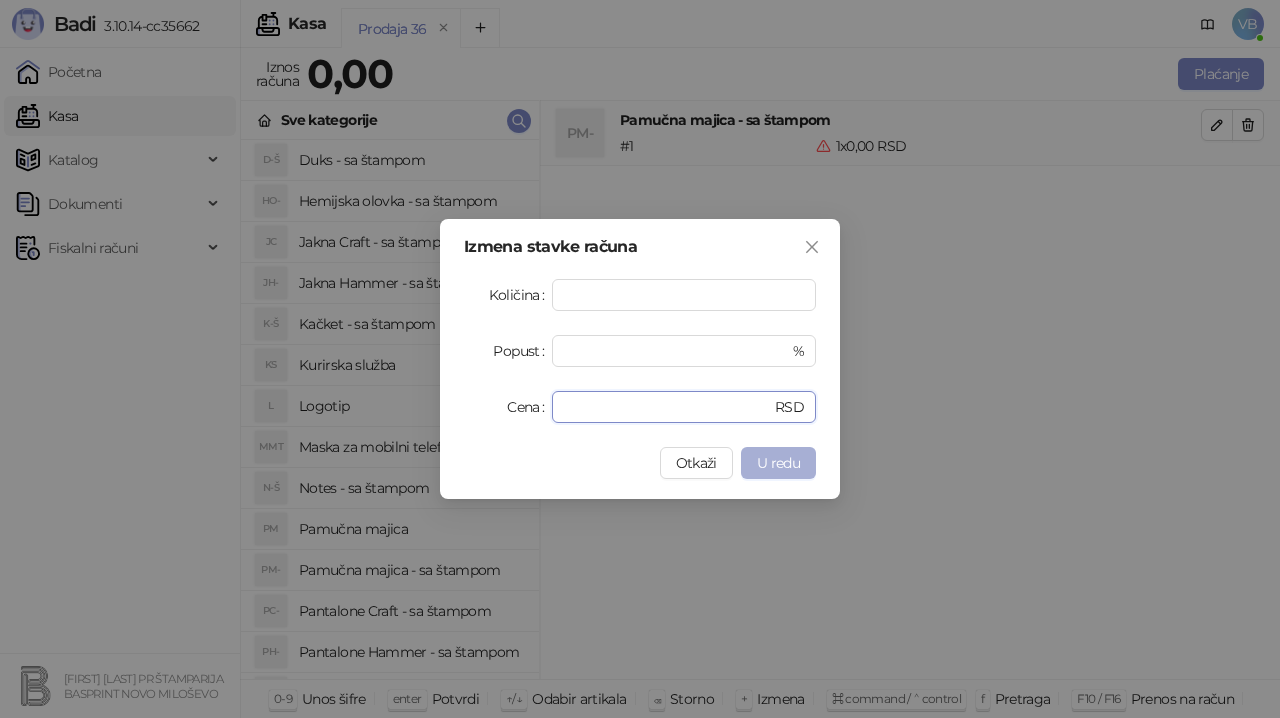 type on "***" 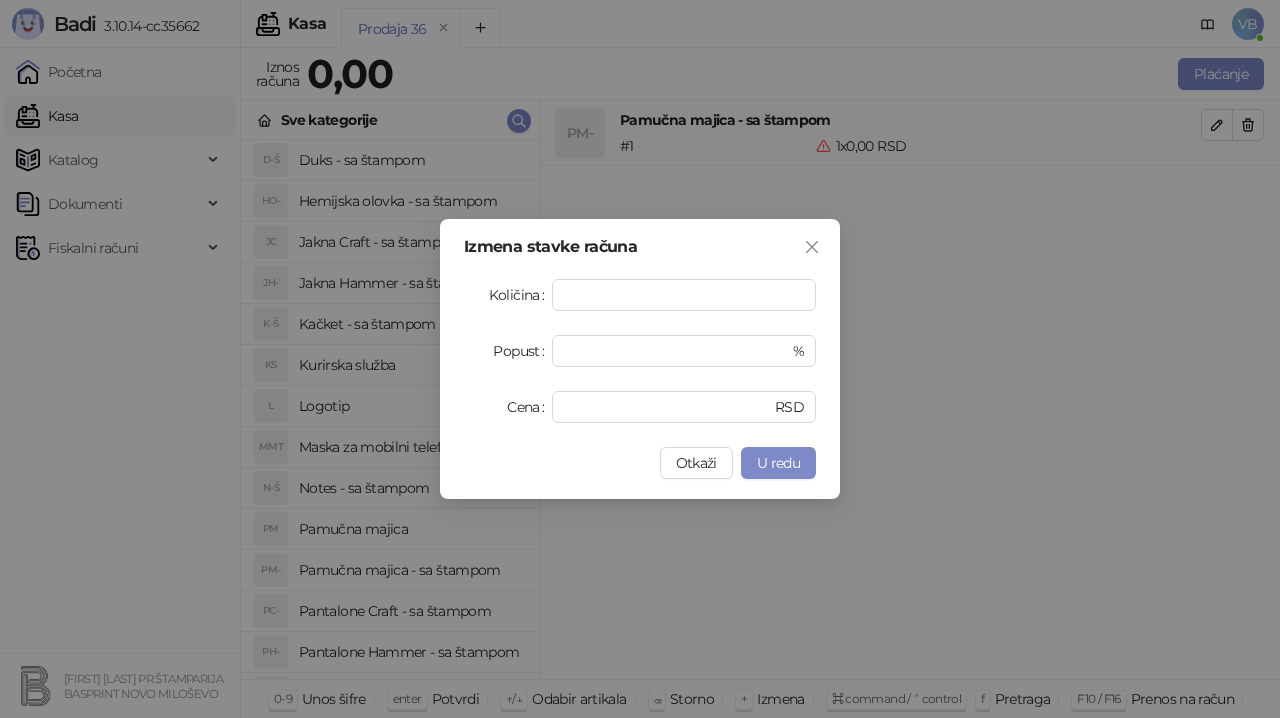 click on "U redu" at bounding box center (778, 463) 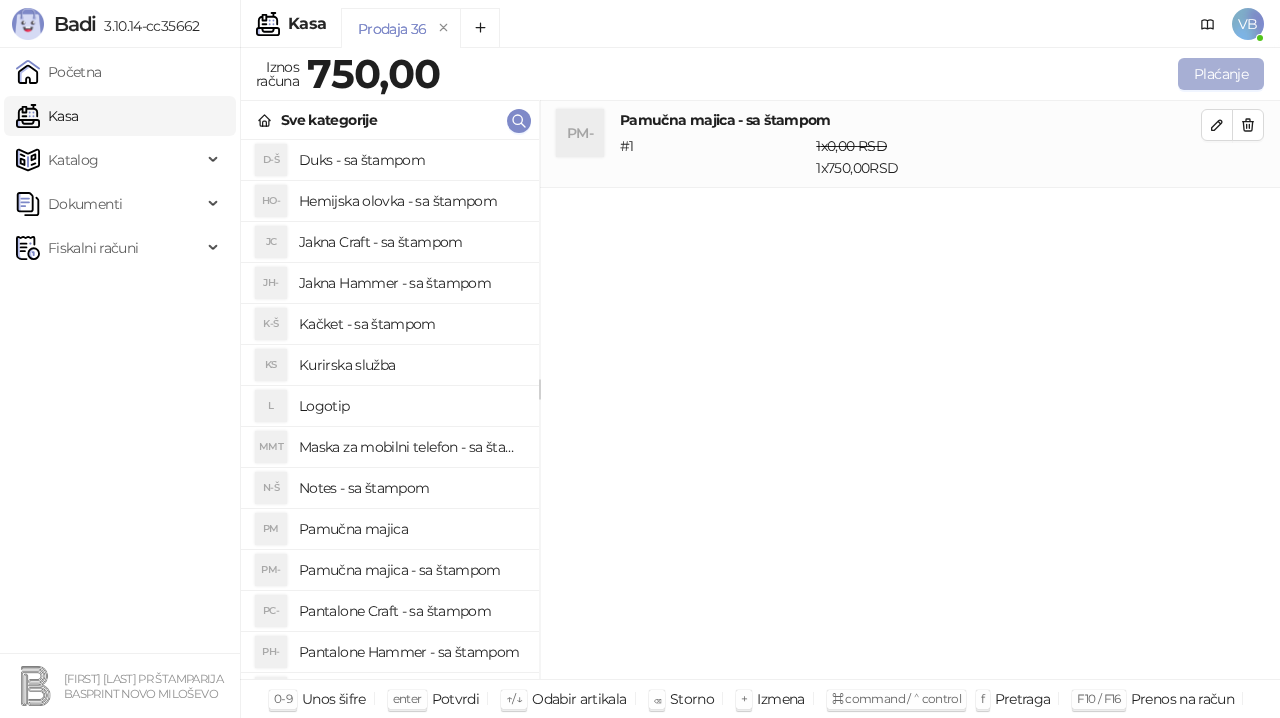 click on "Plaćanje" at bounding box center [1221, 74] 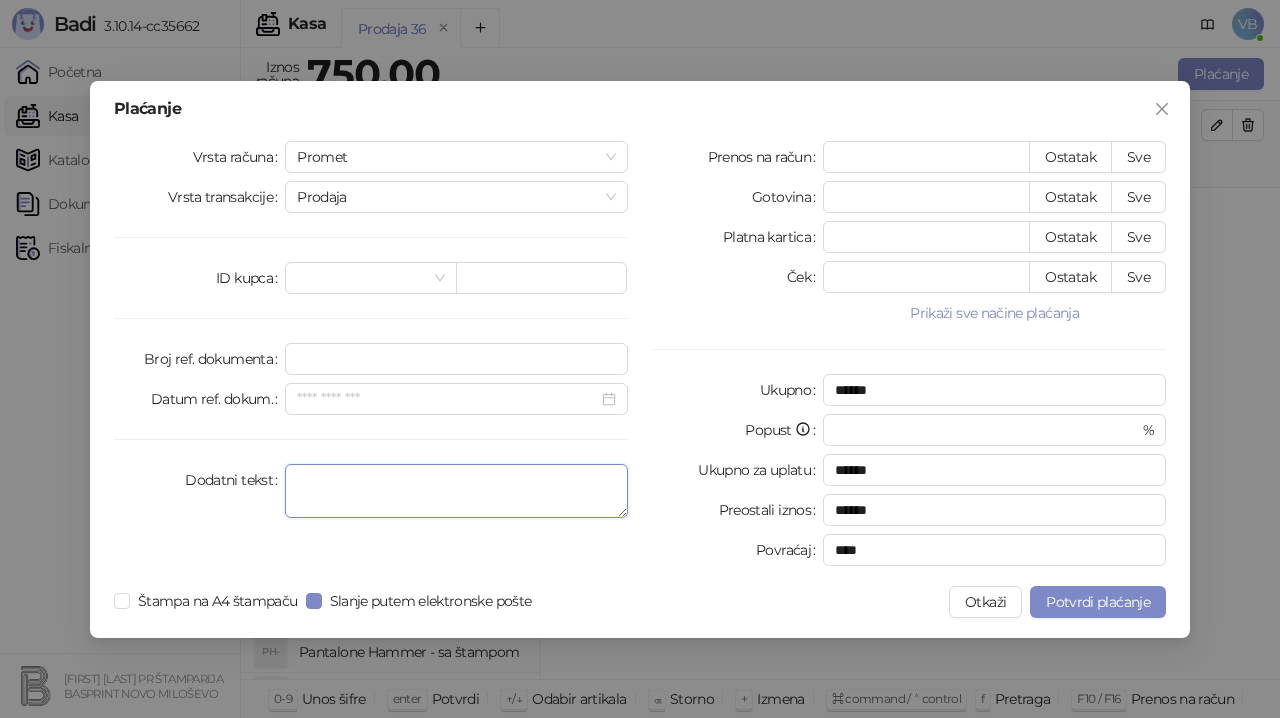 click on "Dodatni tekst" at bounding box center [456, 491] 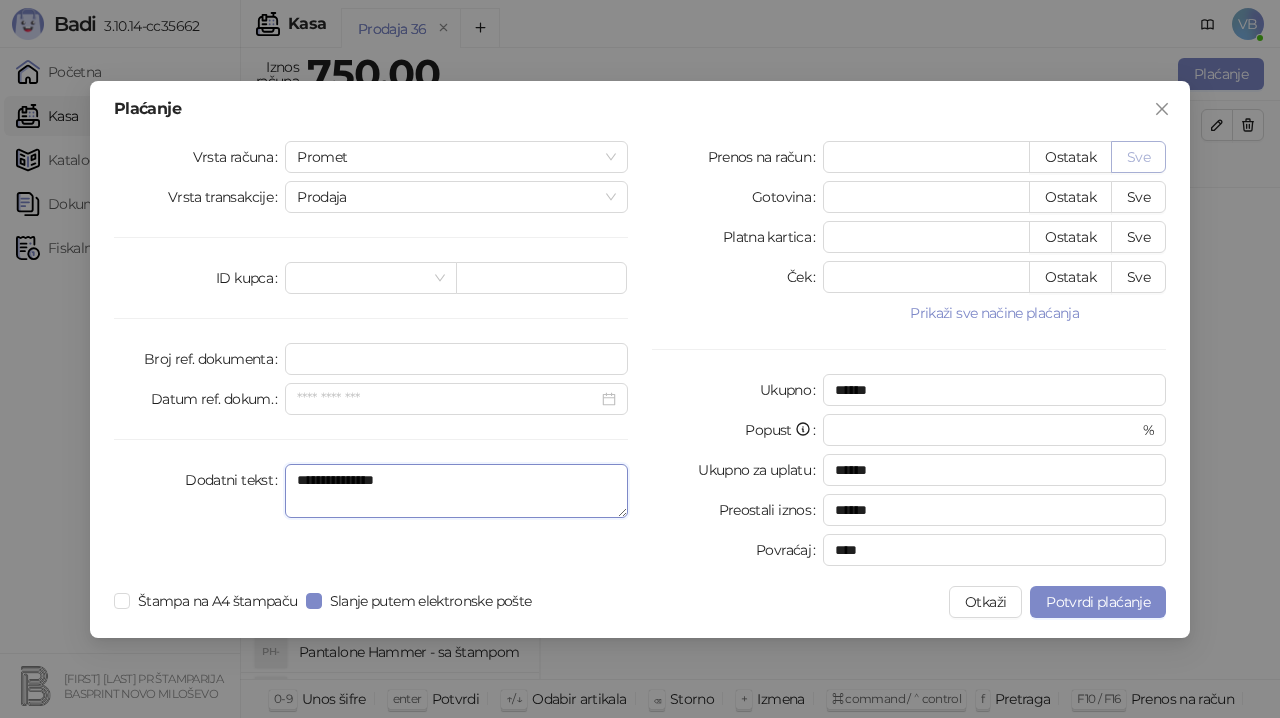 type on "**********" 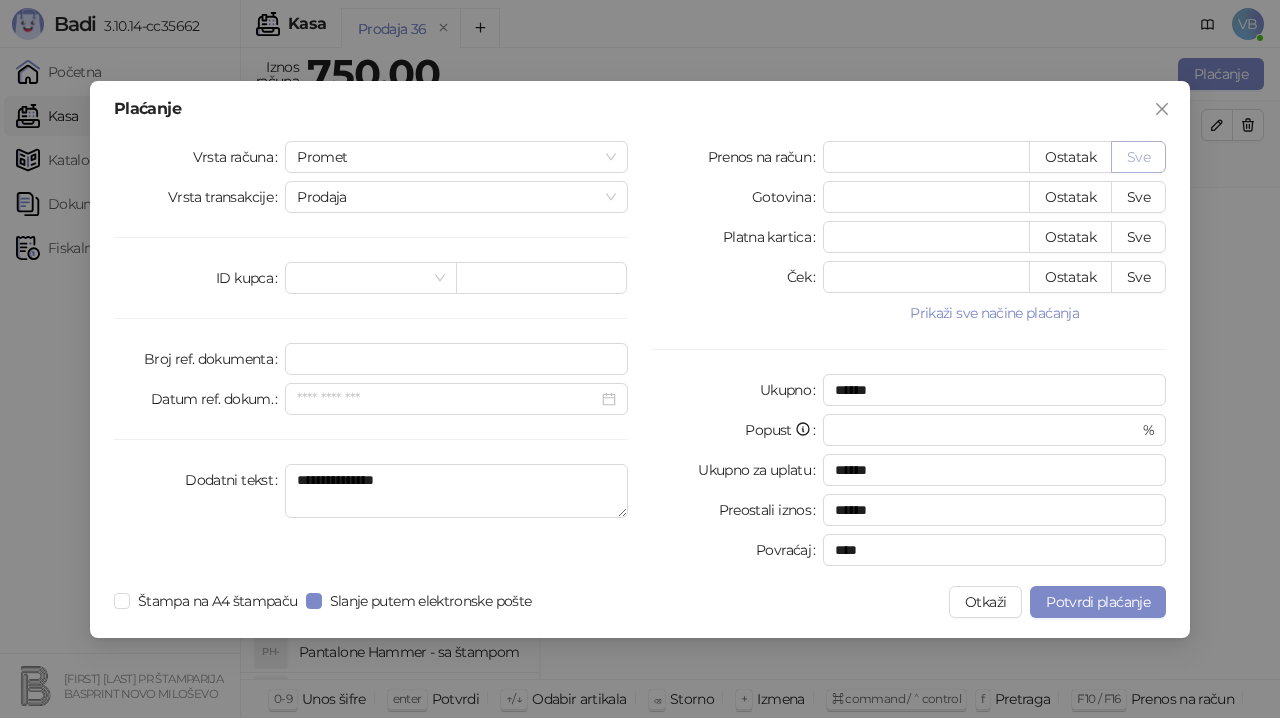 click on "Sve" at bounding box center [1138, 157] 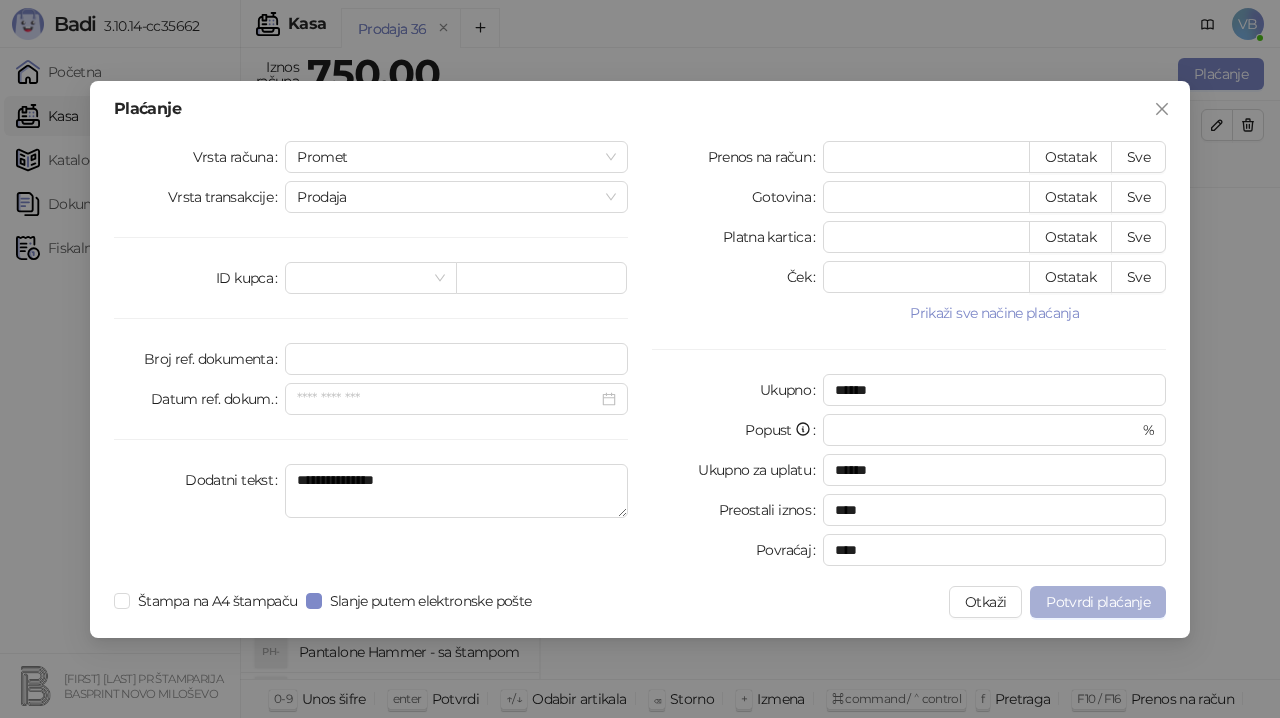 click on "Potvrdi plaćanje" at bounding box center [1098, 602] 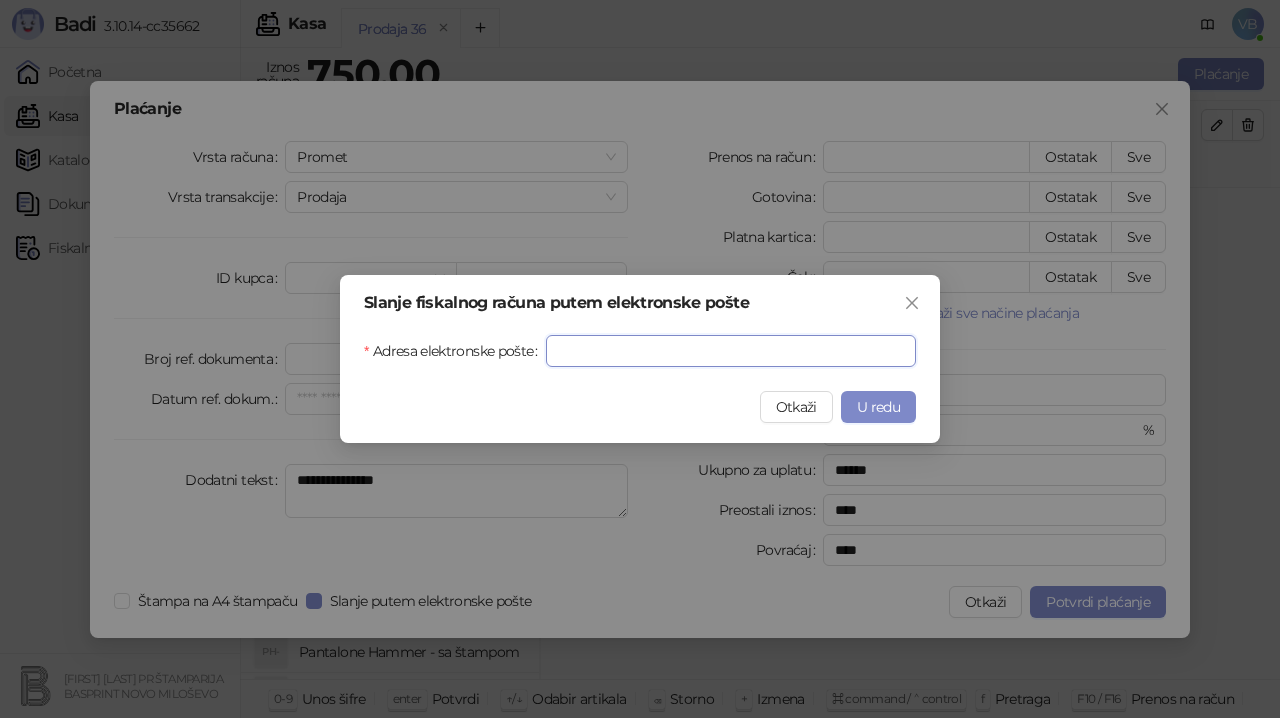 click on "Adresa elektronske pošte" at bounding box center [731, 351] 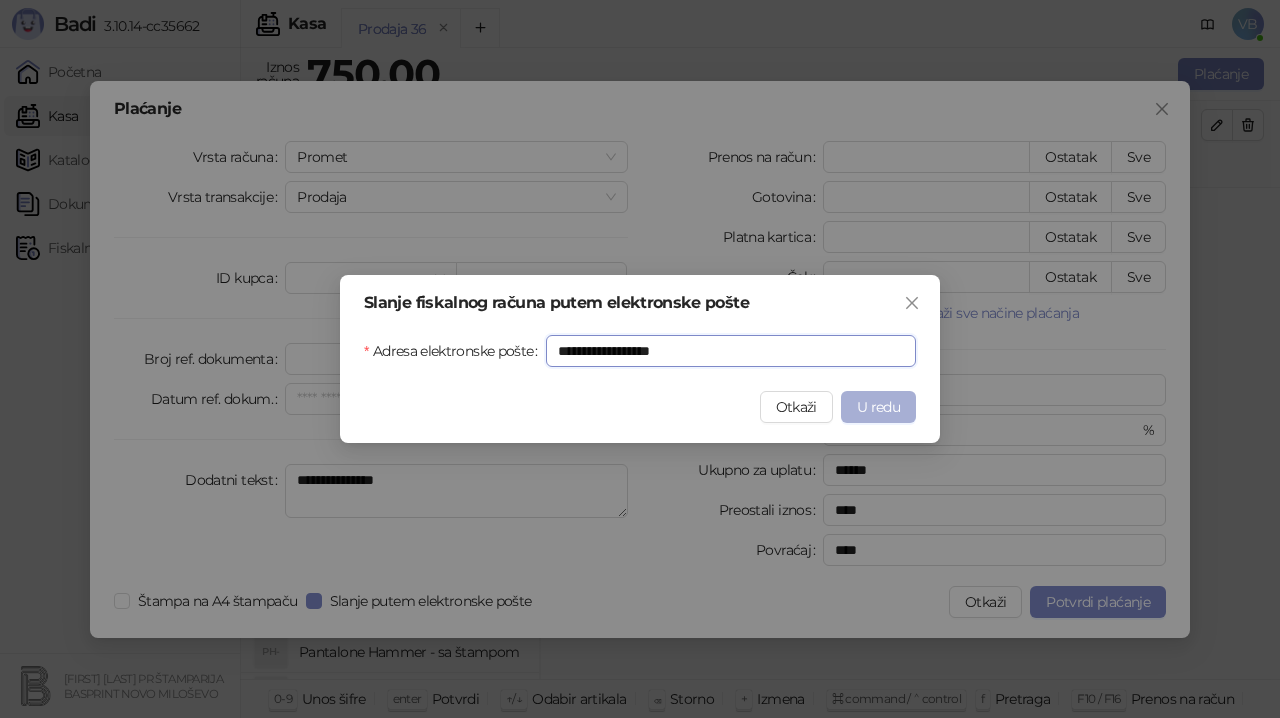 type on "**********" 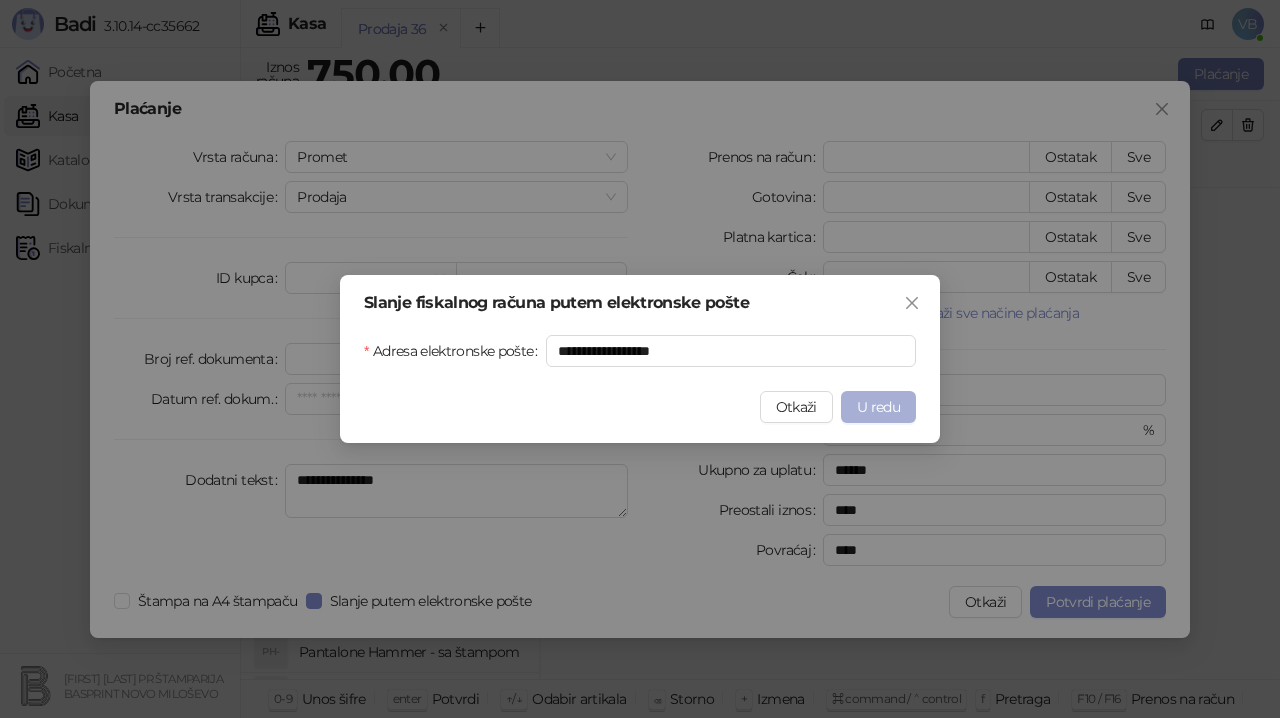 click on "U redu" at bounding box center [878, 407] 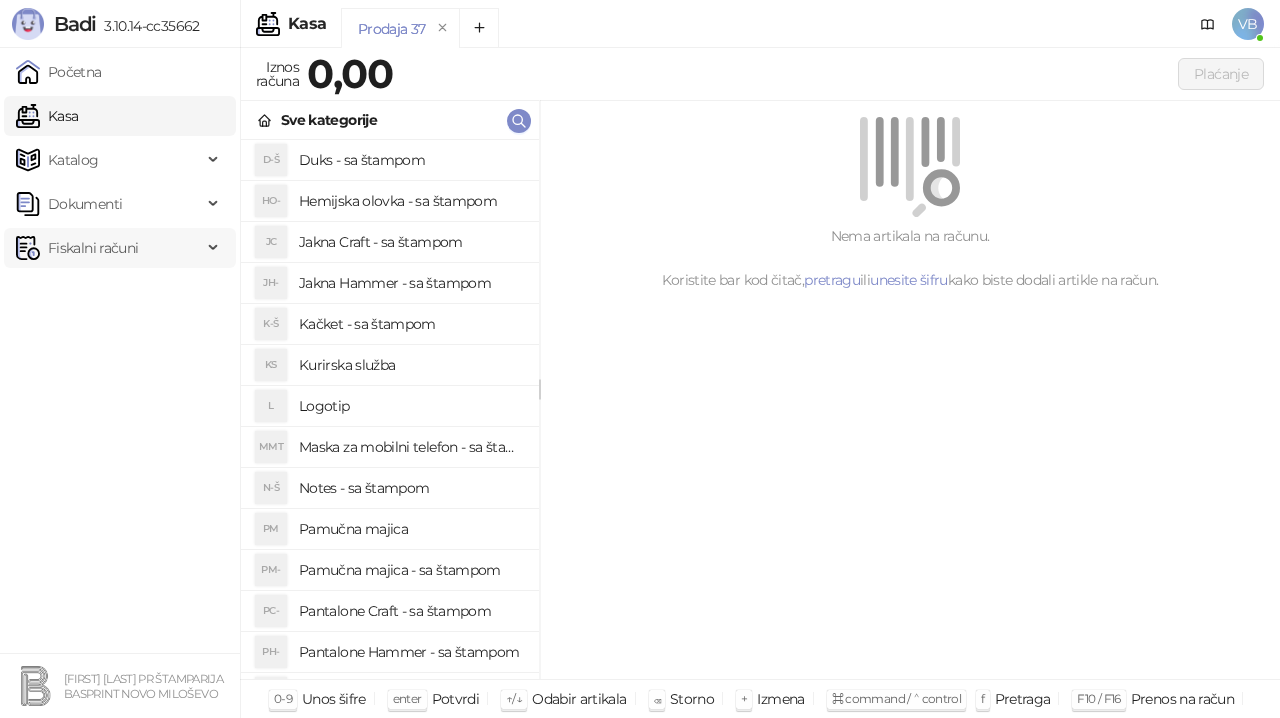 click on "Fiskalni računi" at bounding box center [93, 248] 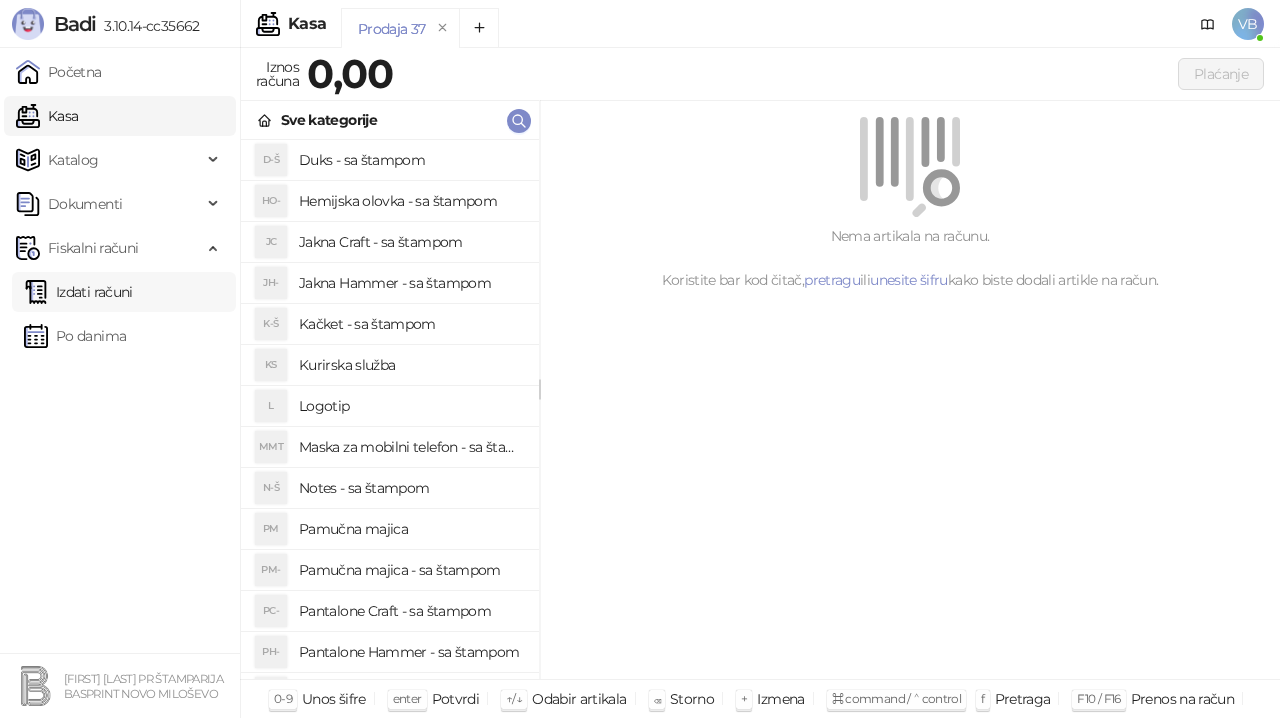 click on "Izdati računi" at bounding box center [78, 292] 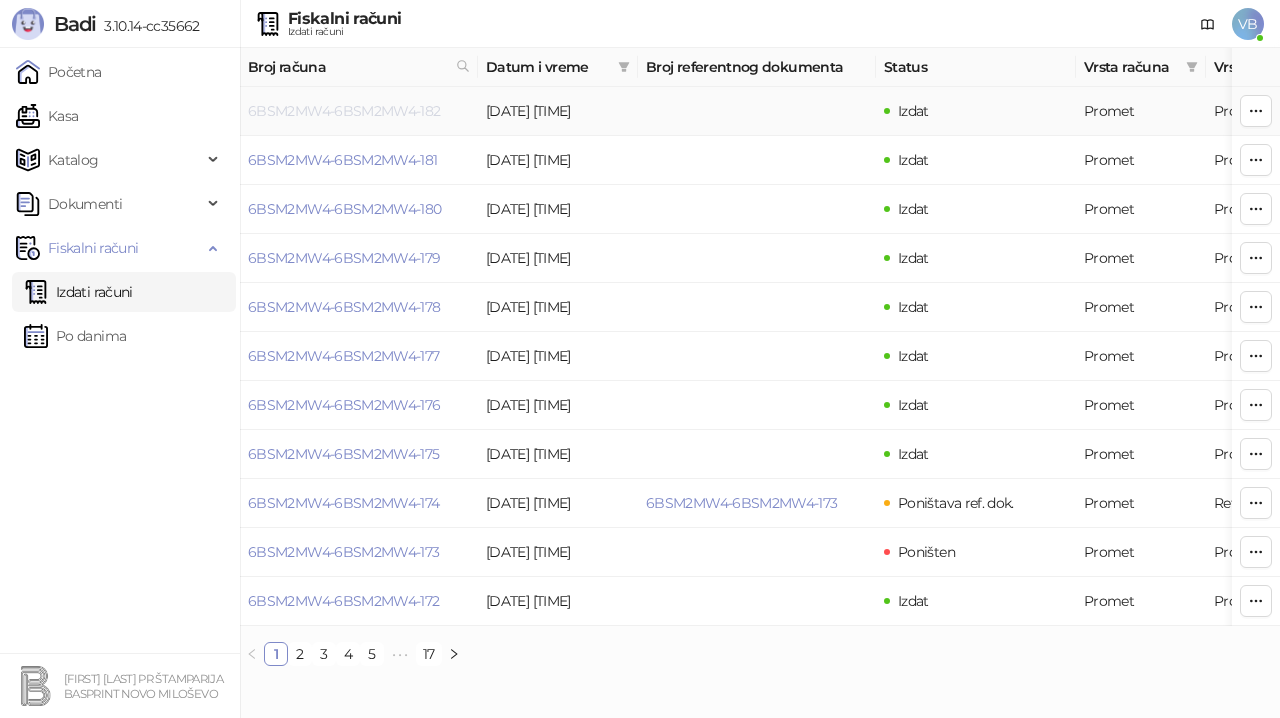 click on "6BSM2MW4-6BSM2MW4-182" at bounding box center [344, 111] 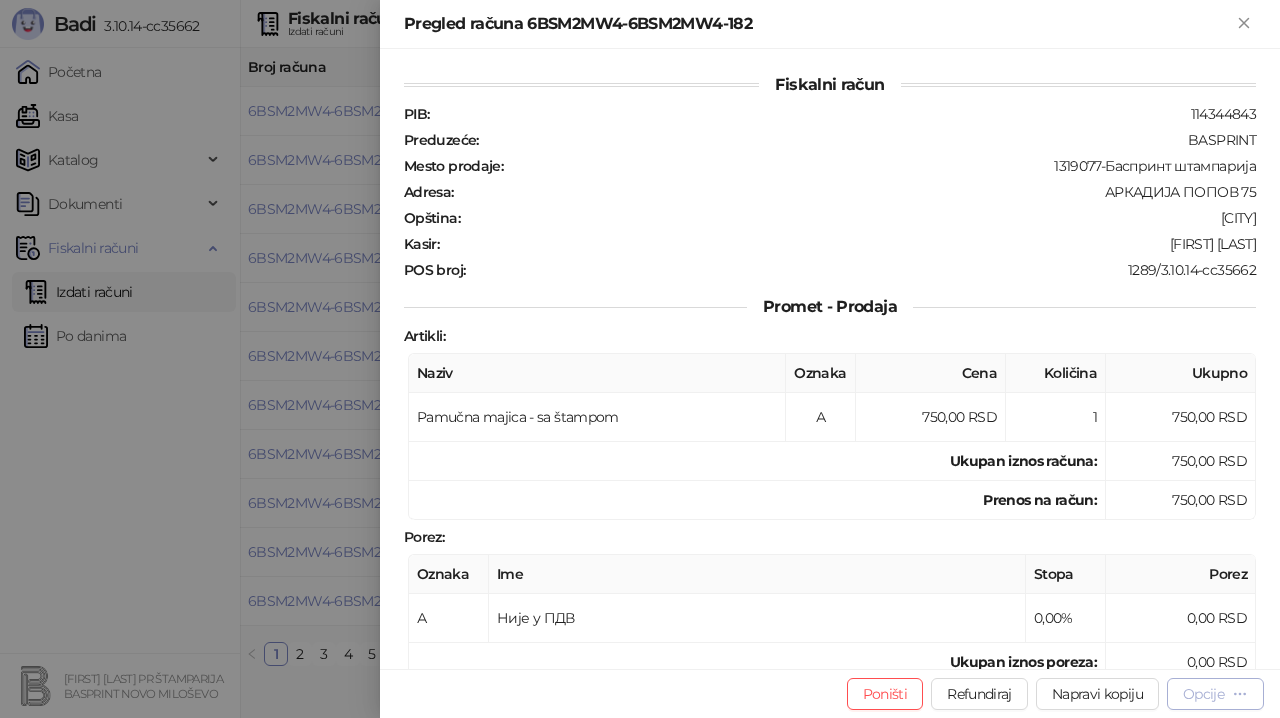 click on "Opcije" at bounding box center [1203, 694] 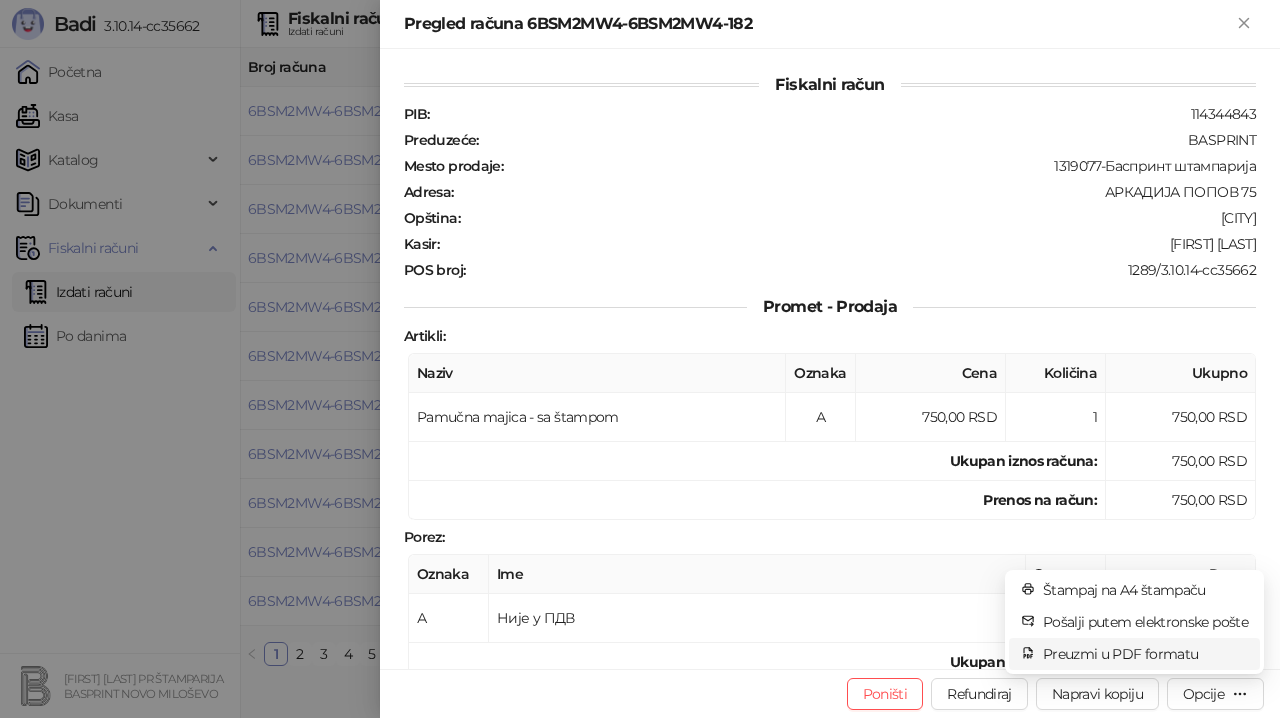 click on "Preuzmi u PDF formatu" at bounding box center [1145, 654] 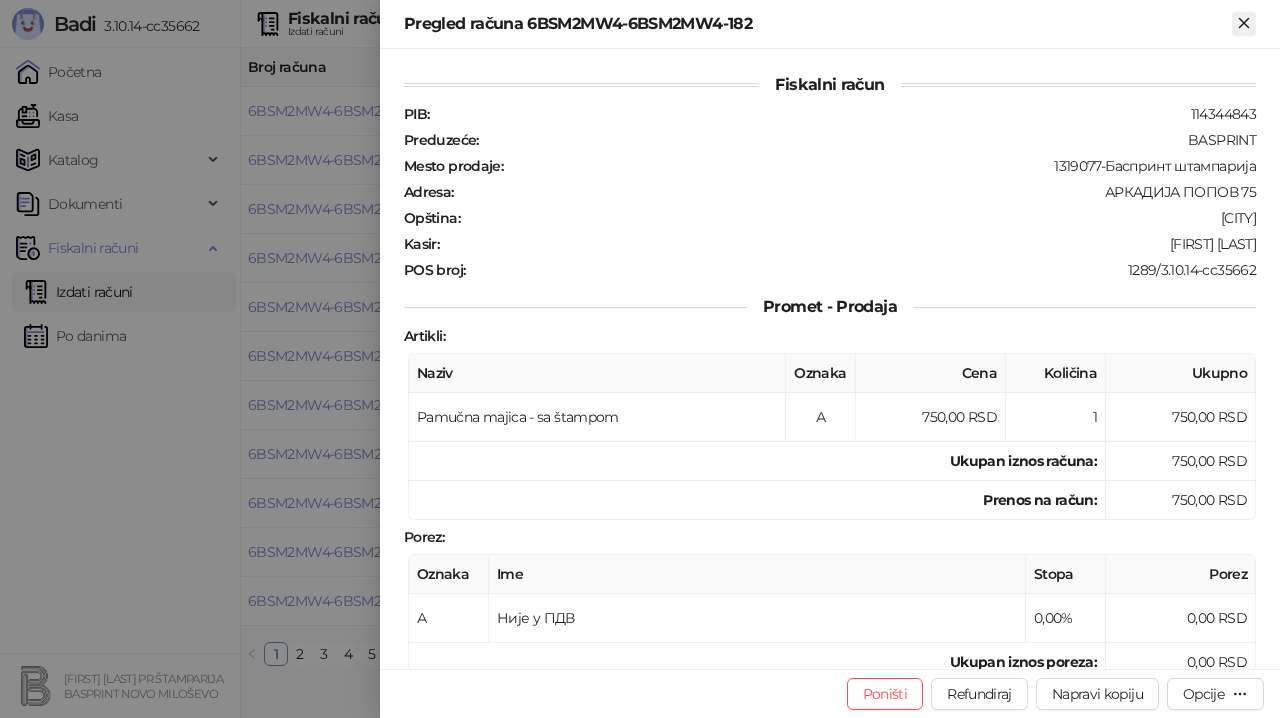click 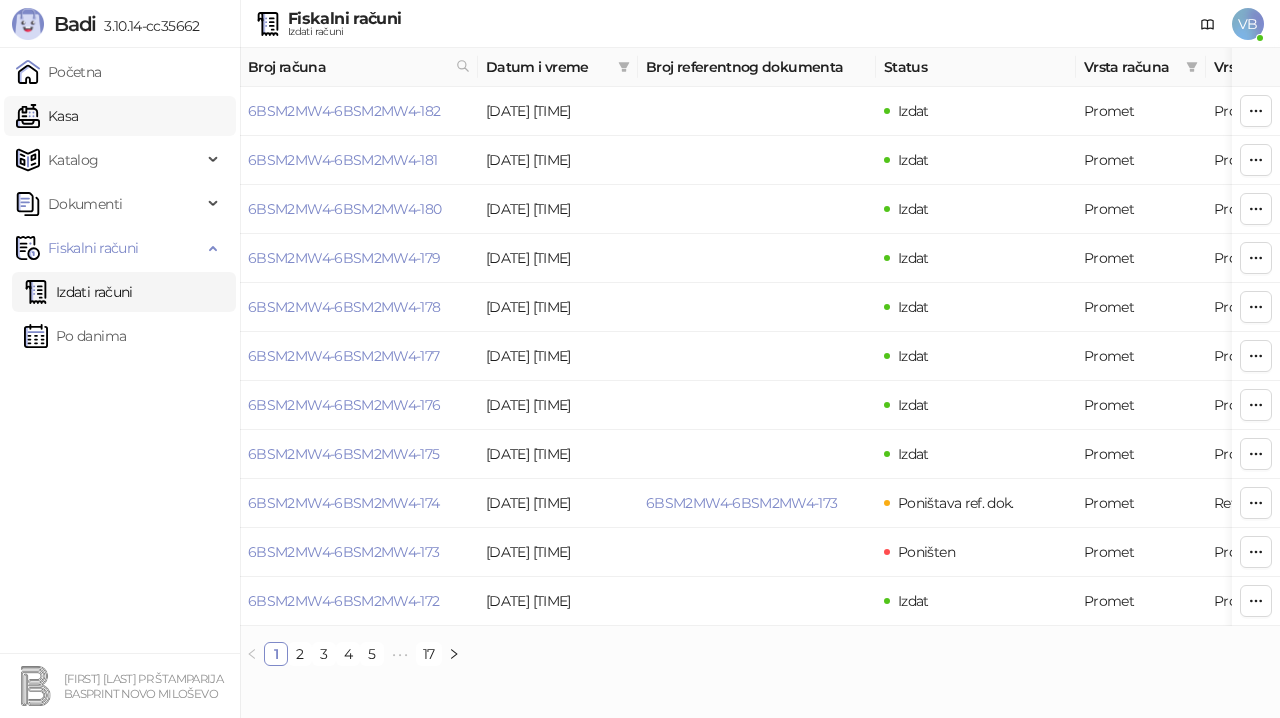 click on "Kasa" at bounding box center (47, 116) 